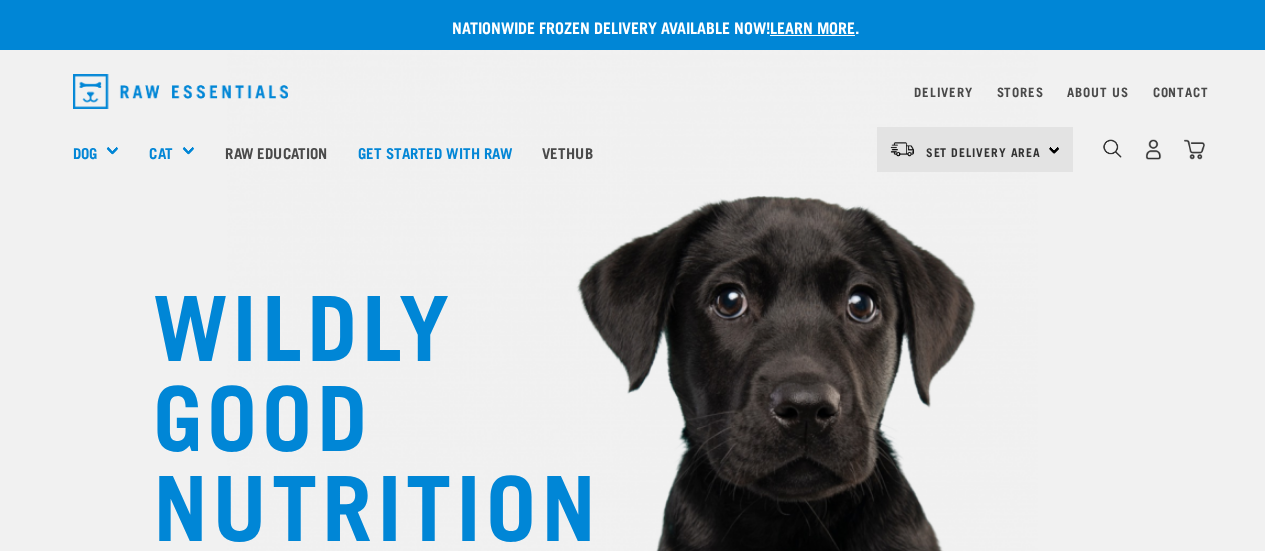 scroll, scrollTop: 0, scrollLeft: 0, axis: both 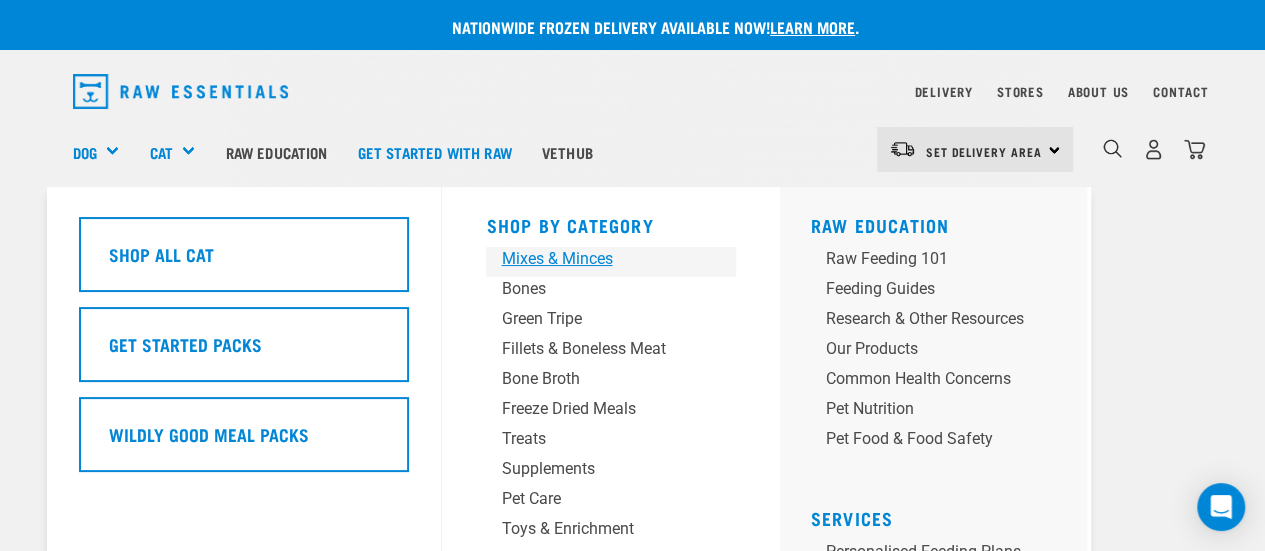 click on "Mixes & Minces" at bounding box center (594, 259) 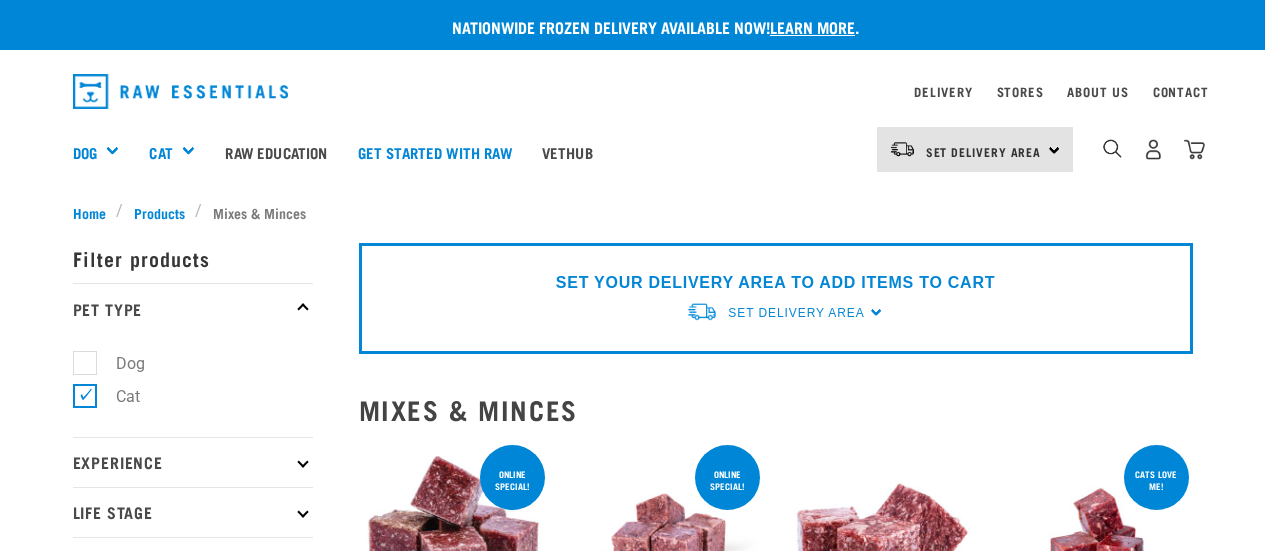 scroll, scrollTop: 0, scrollLeft: 0, axis: both 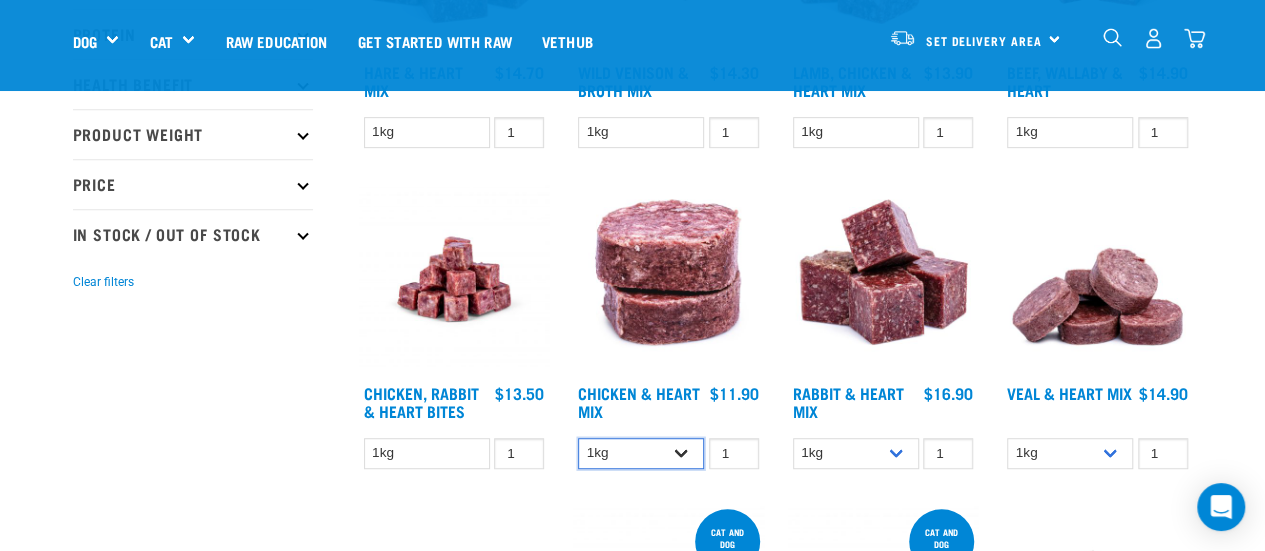 click on "1kg
3kg" at bounding box center [641, 453] 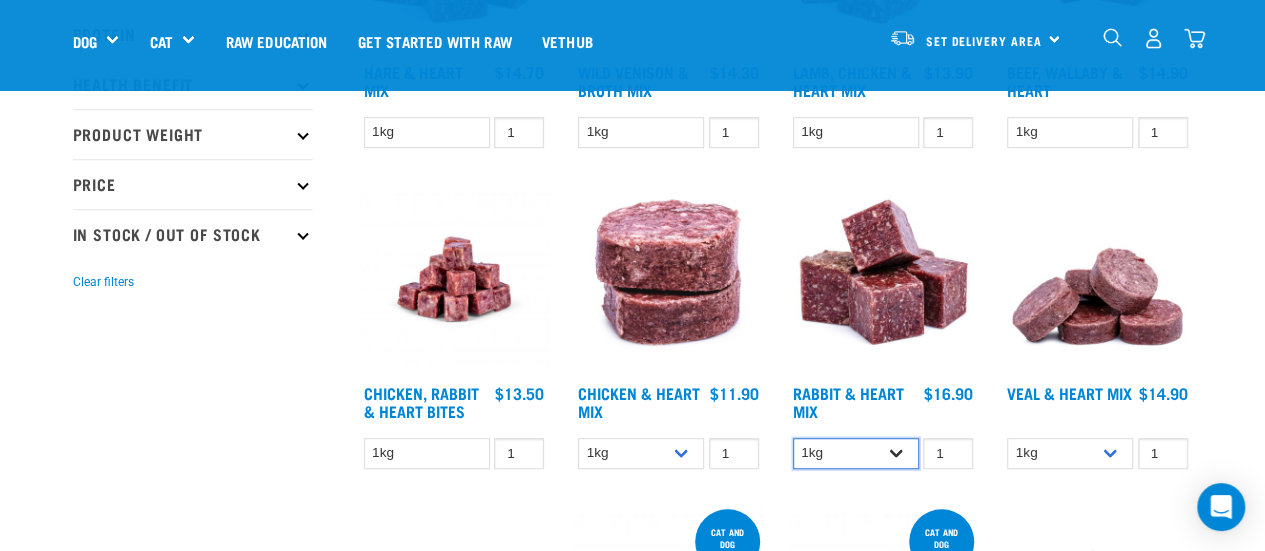 click on "1kg
3kg" at bounding box center (856, 453) 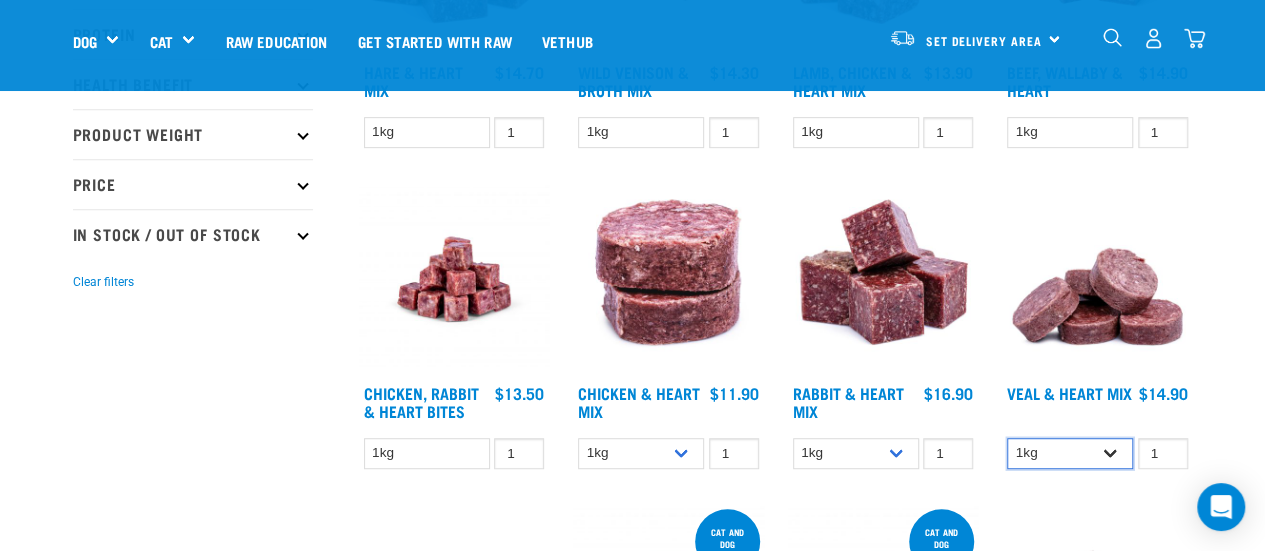 click on "1kg
3kg" at bounding box center [1070, 453] 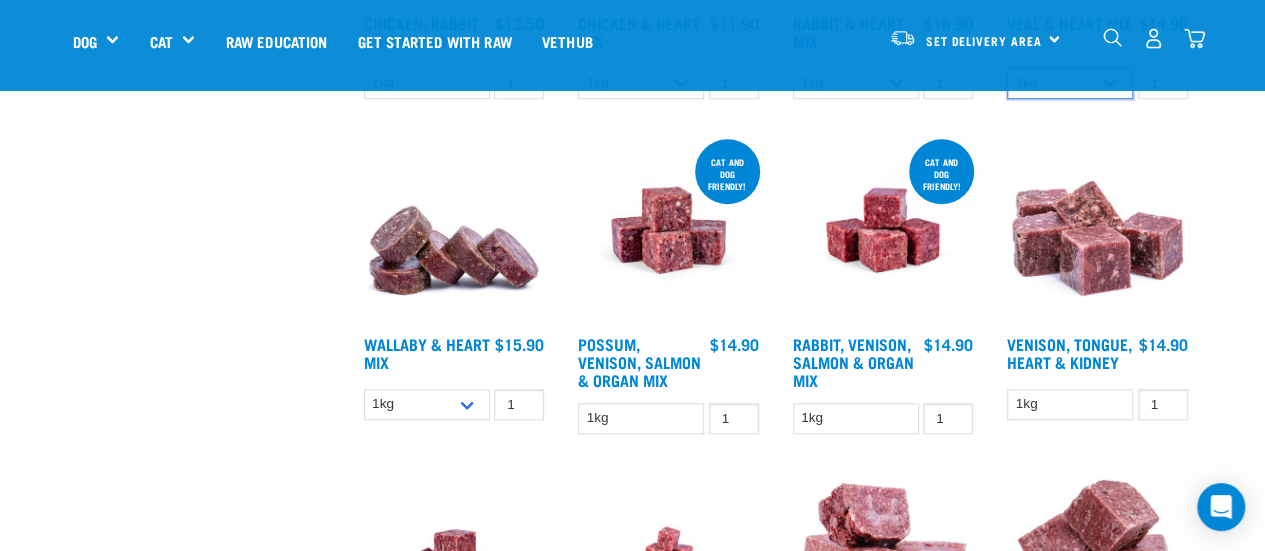 scroll, scrollTop: 867, scrollLeft: 0, axis: vertical 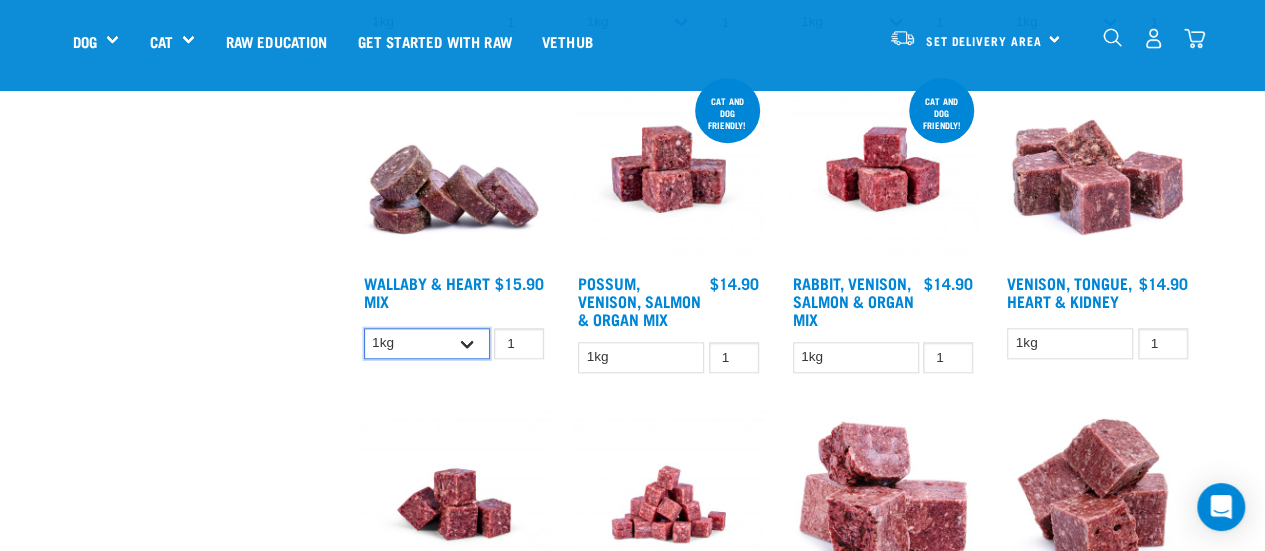 click on "1kg
3kg" at bounding box center (427, 343) 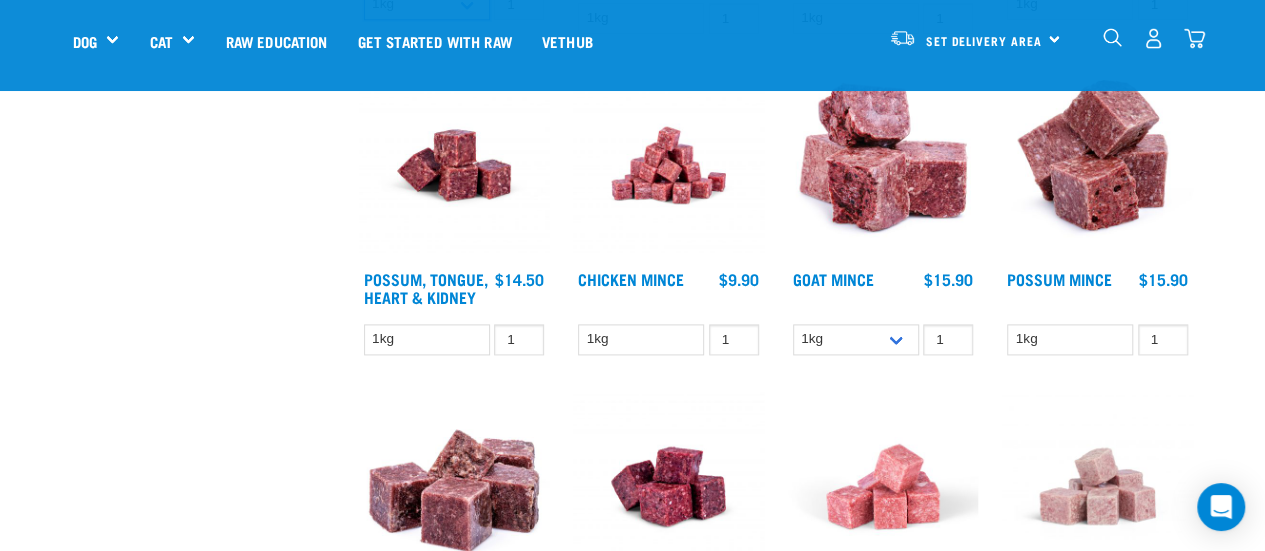 scroll, scrollTop: 1206, scrollLeft: 0, axis: vertical 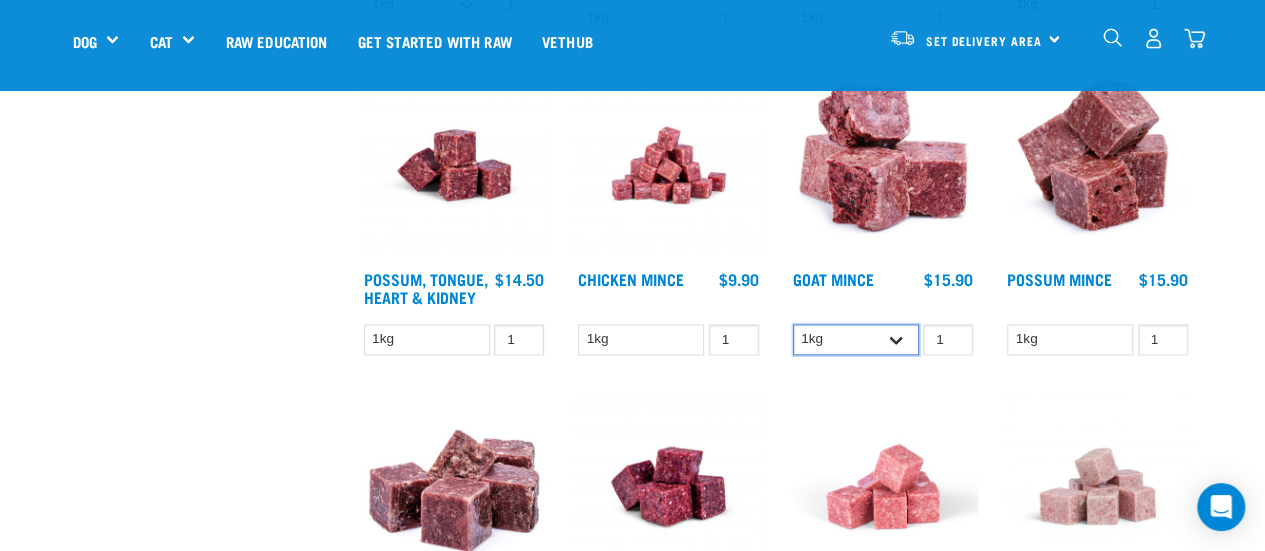 click on "1kg
3kg" at bounding box center (856, 339) 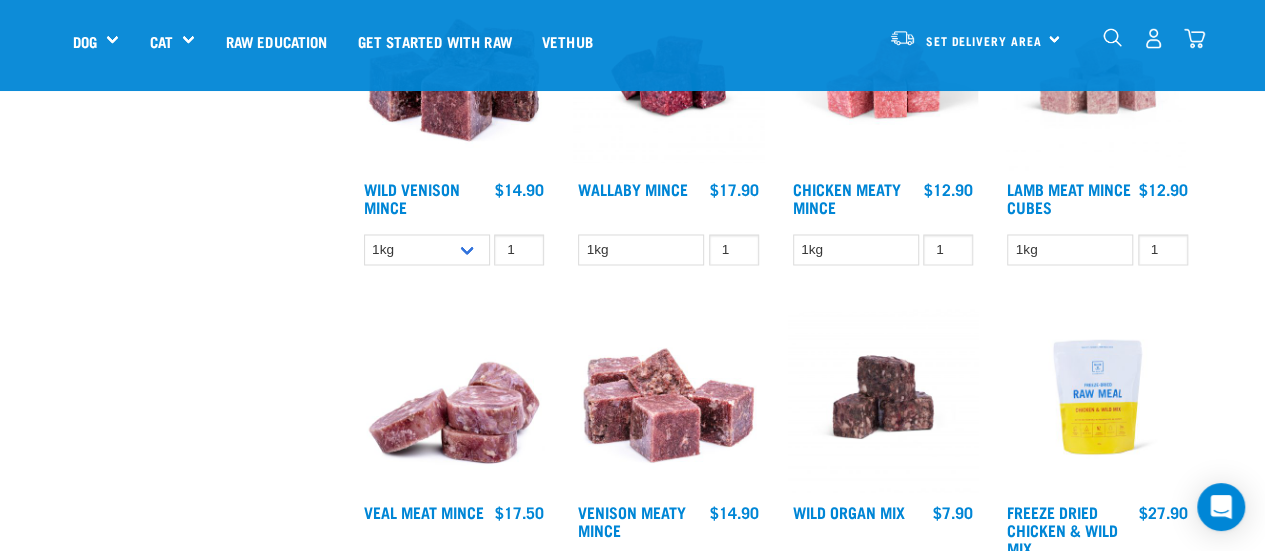 scroll, scrollTop: 1592, scrollLeft: 0, axis: vertical 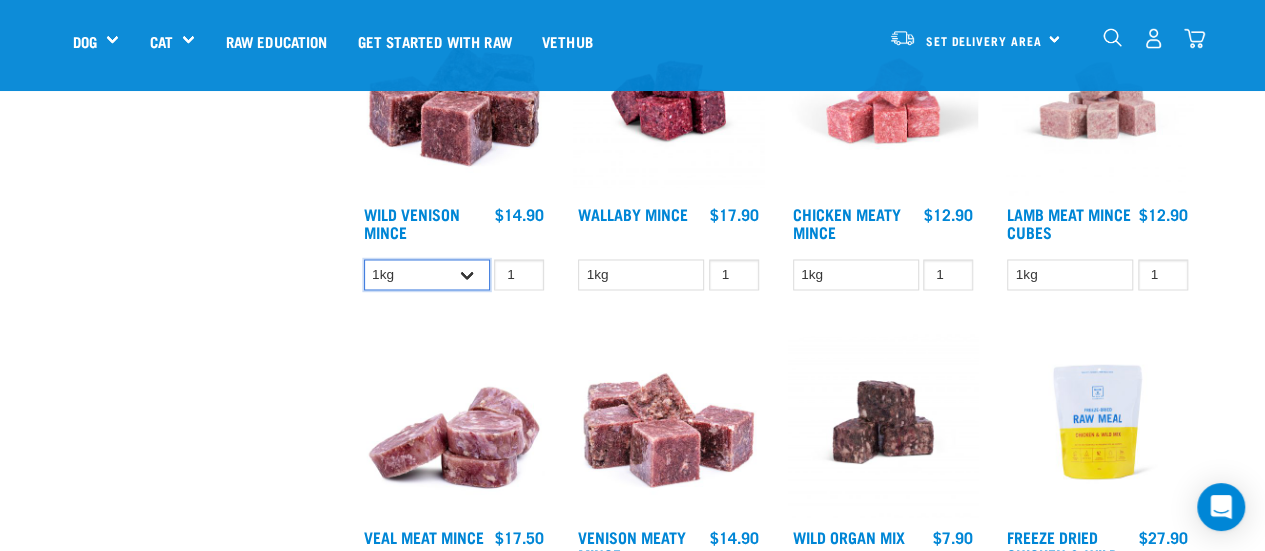 click on "1kg
3kg" at bounding box center (427, 274) 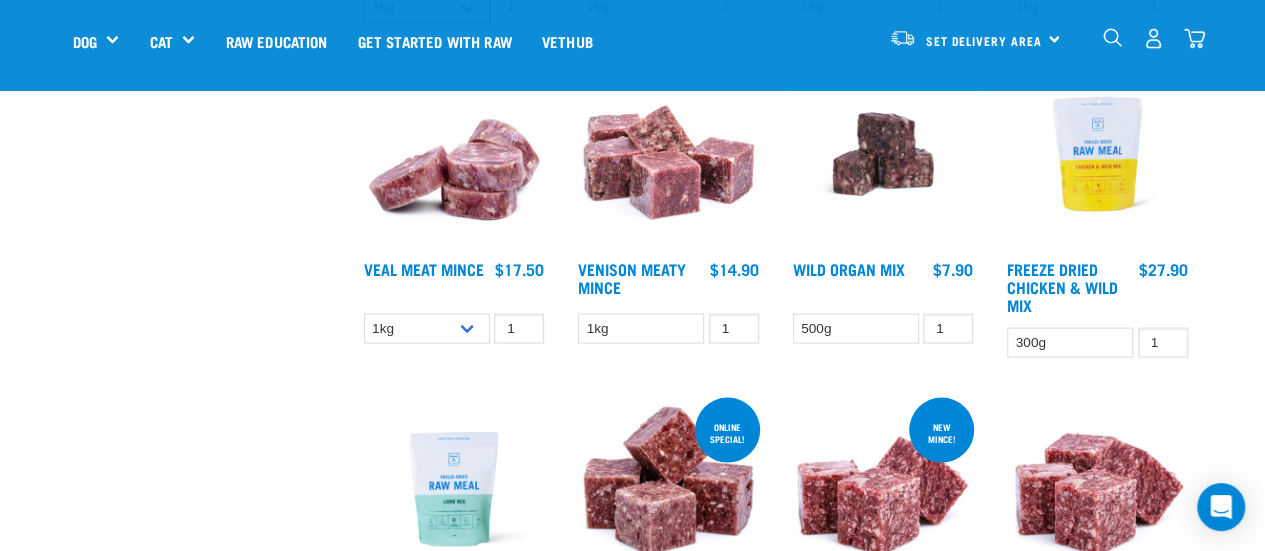 scroll, scrollTop: 1854, scrollLeft: 0, axis: vertical 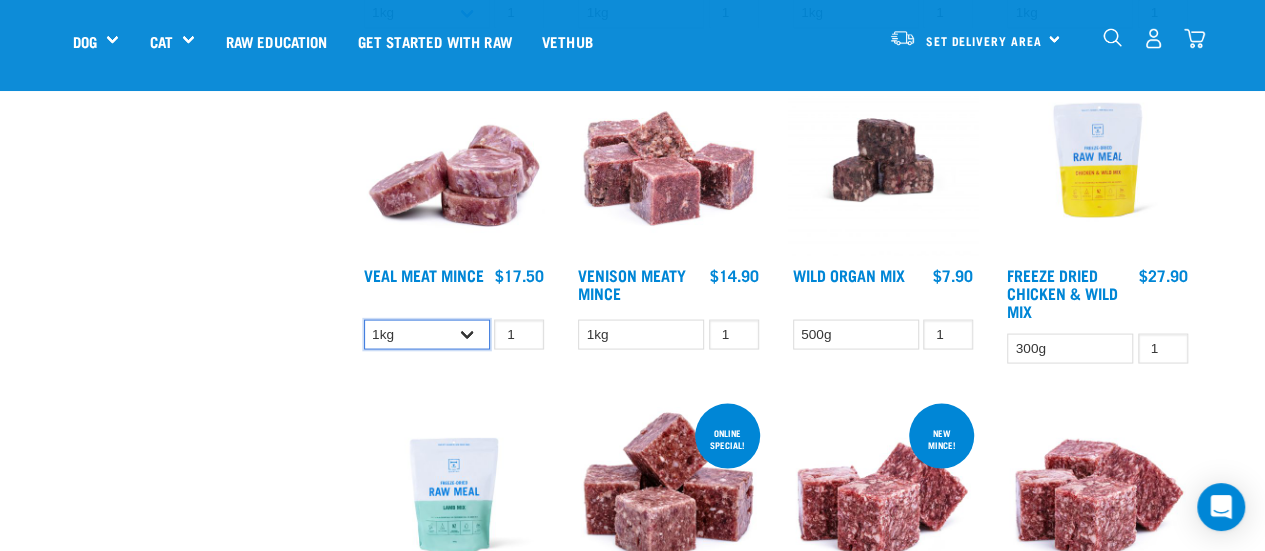 click on "1kg
3kg" at bounding box center (427, 334) 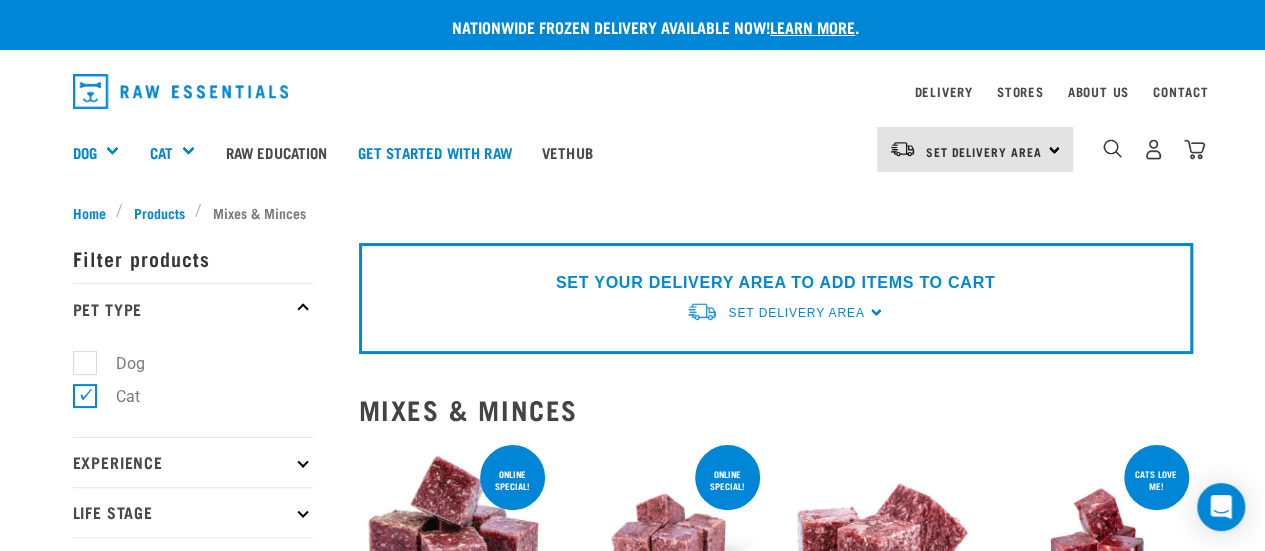 scroll, scrollTop: 5, scrollLeft: 0, axis: vertical 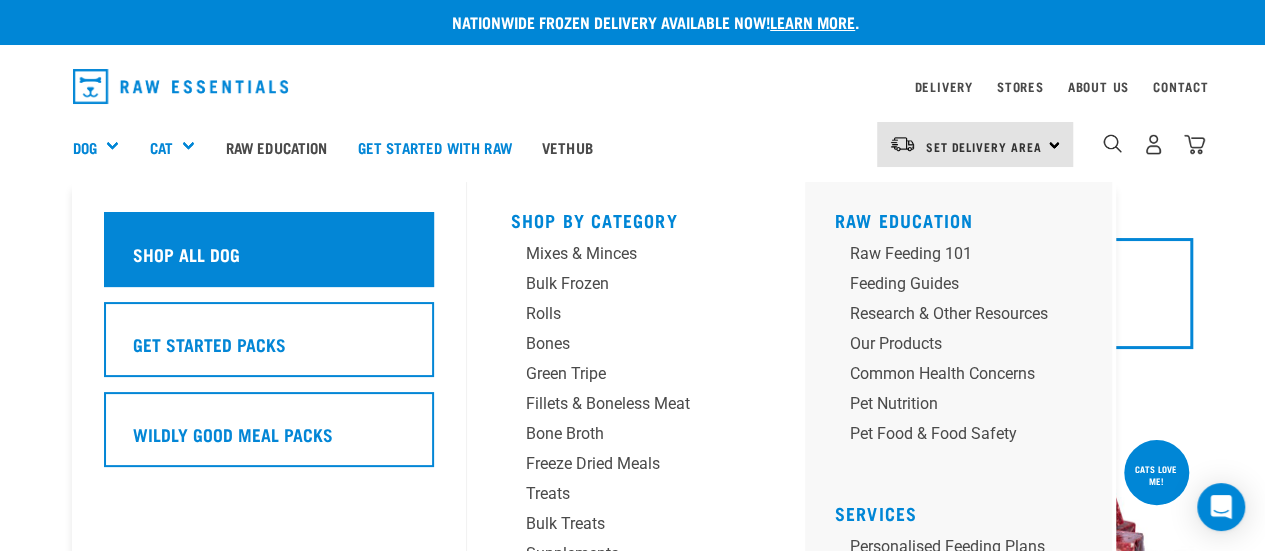 click on "Shop all dog" at bounding box center [269, 249] 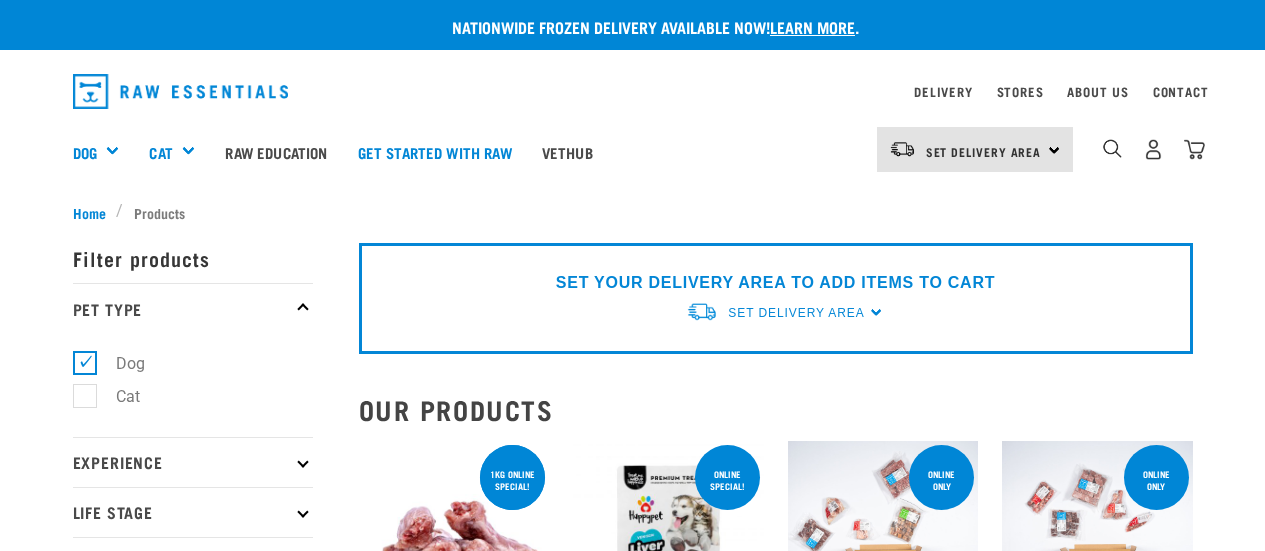 scroll, scrollTop: 0, scrollLeft: 0, axis: both 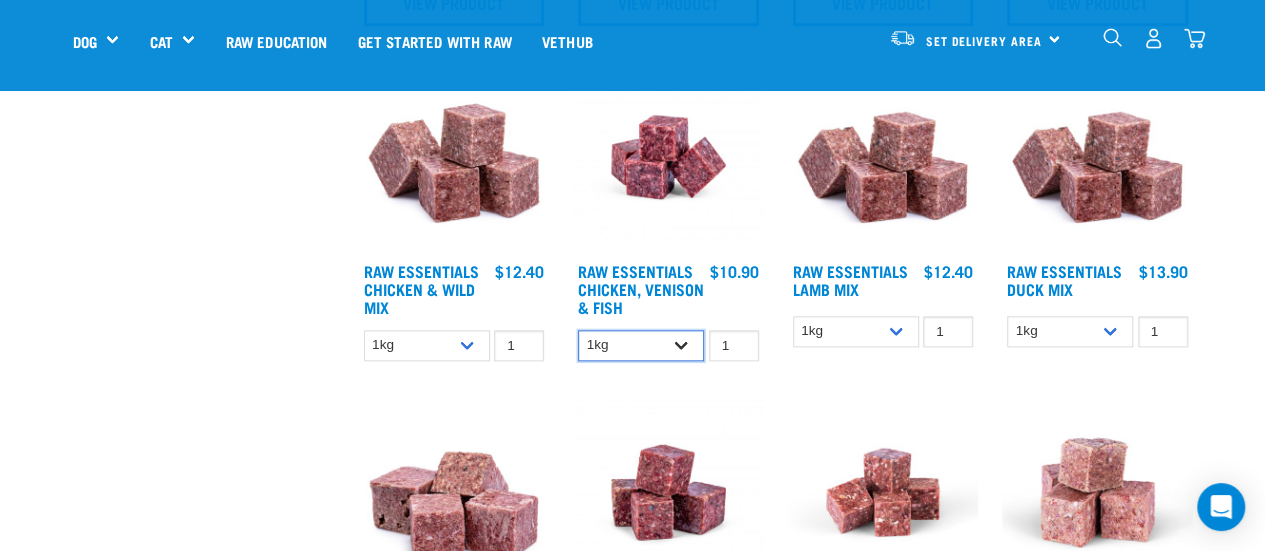 click on "1kg
3kg" at bounding box center [641, 345] 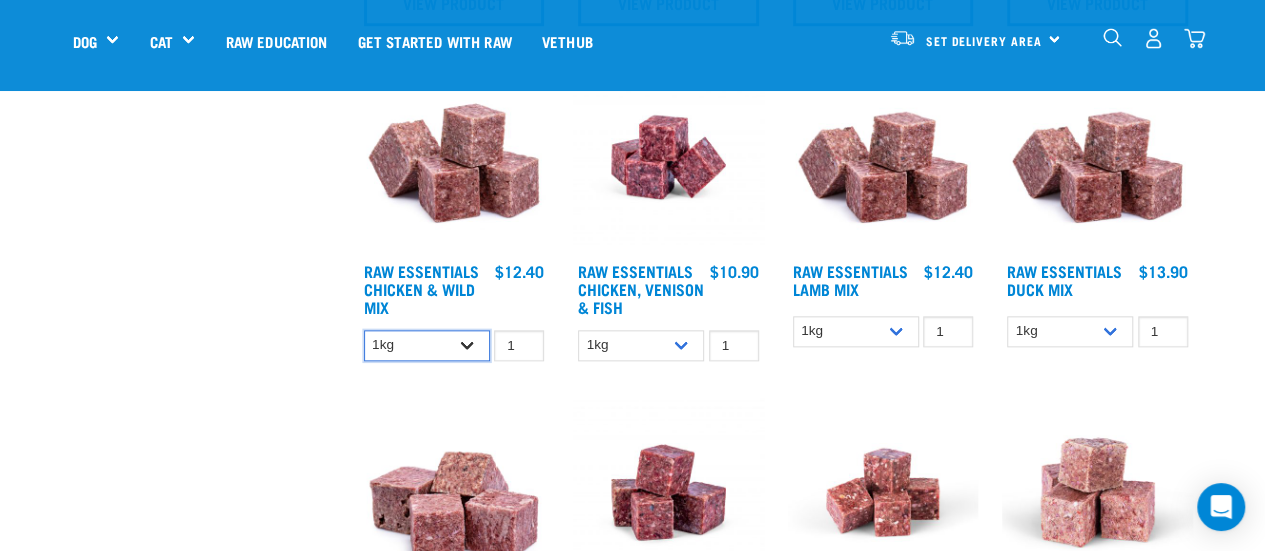 click on "1kg
3kg
Bulk (10kg)" at bounding box center (427, 345) 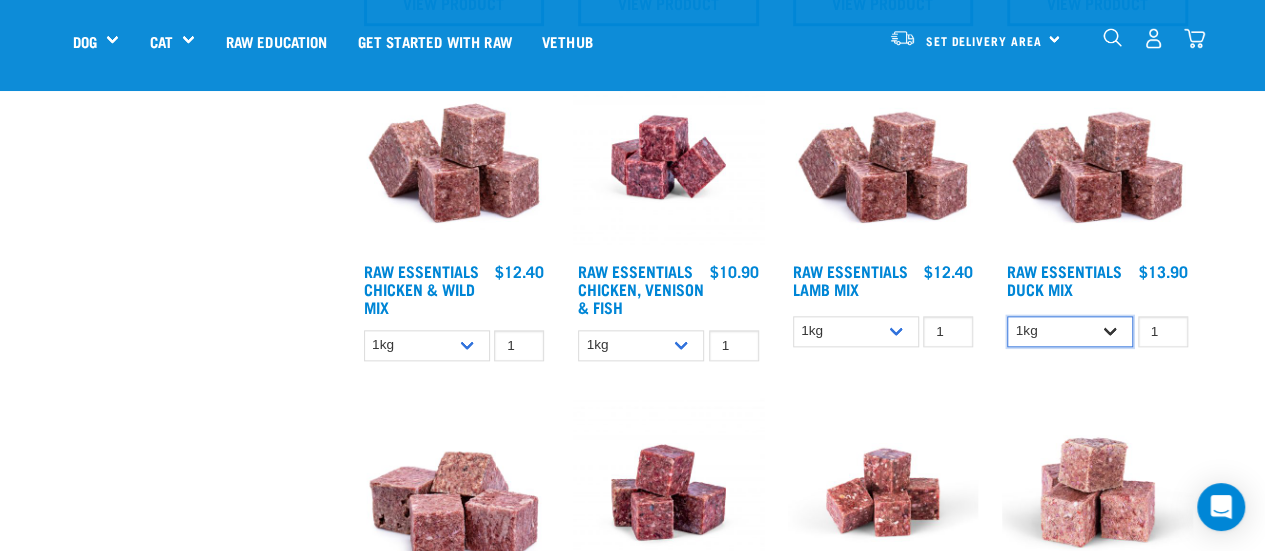 click on "1kg
3kg" at bounding box center (1070, 331) 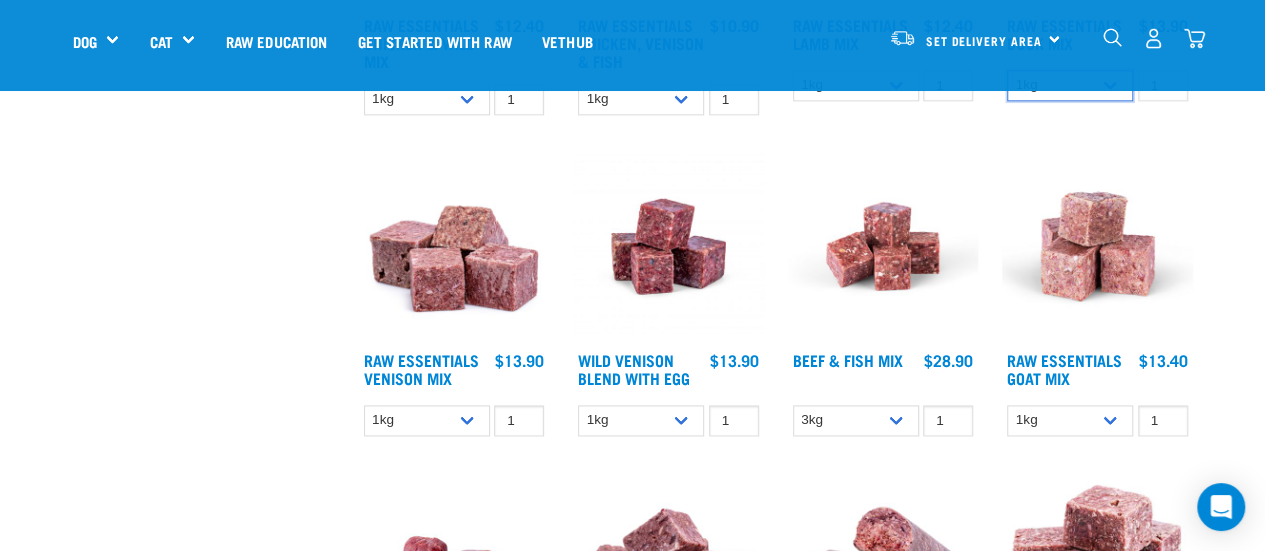 scroll, scrollTop: 1226, scrollLeft: 0, axis: vertical 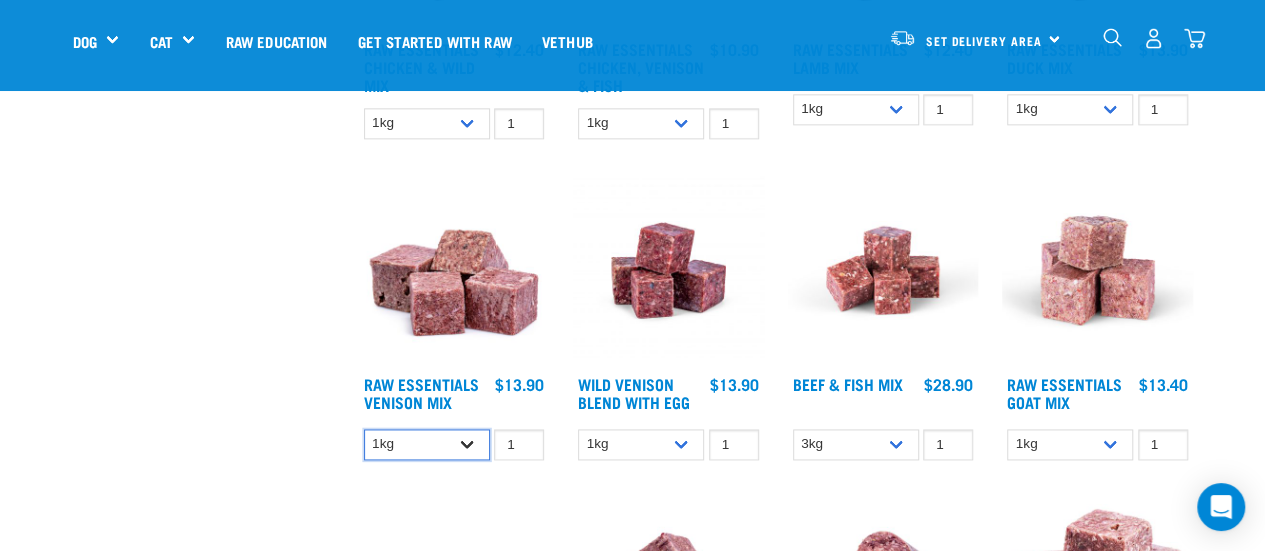 click on "1kg
Bulk (20kg)" at bounding box center [427, 444] 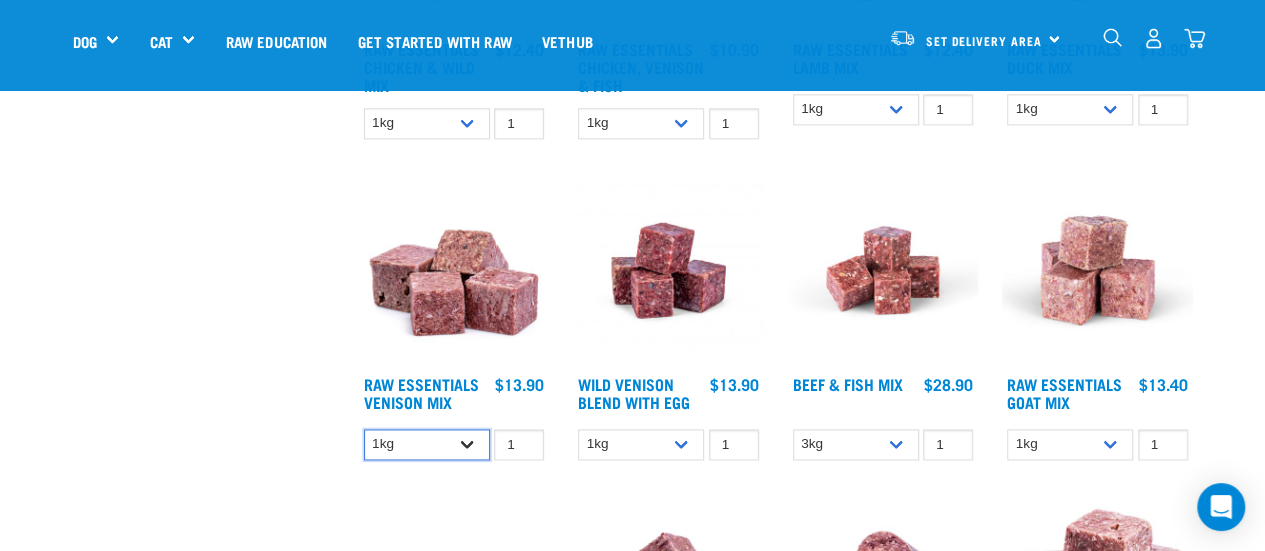 select on "732" 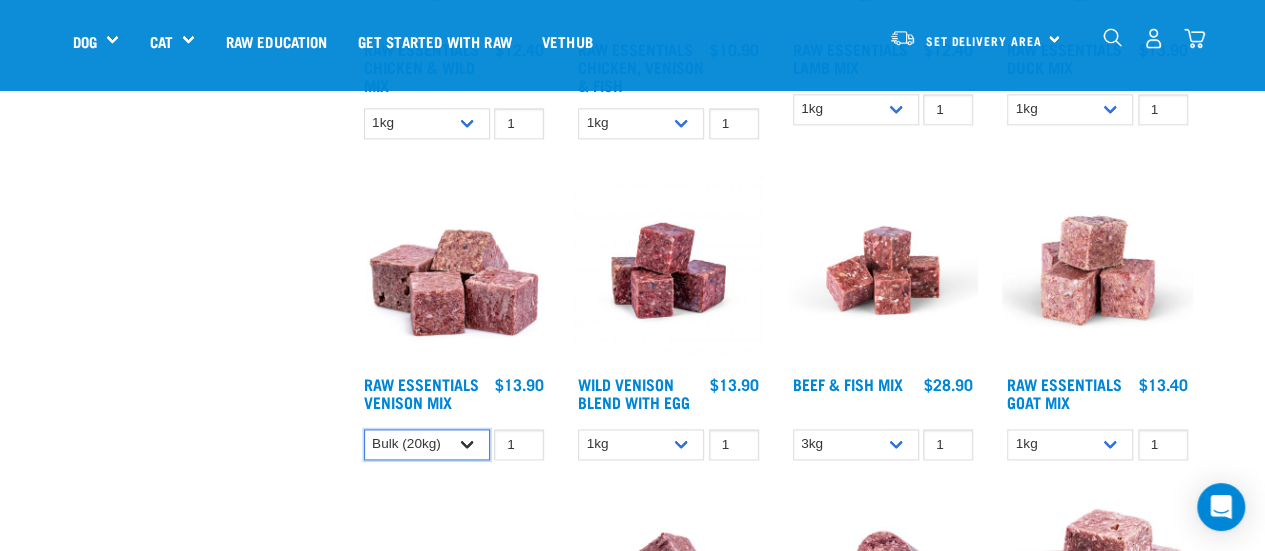 click on "1kg
Bulk (20kg)" at bounding box center (427, 444) 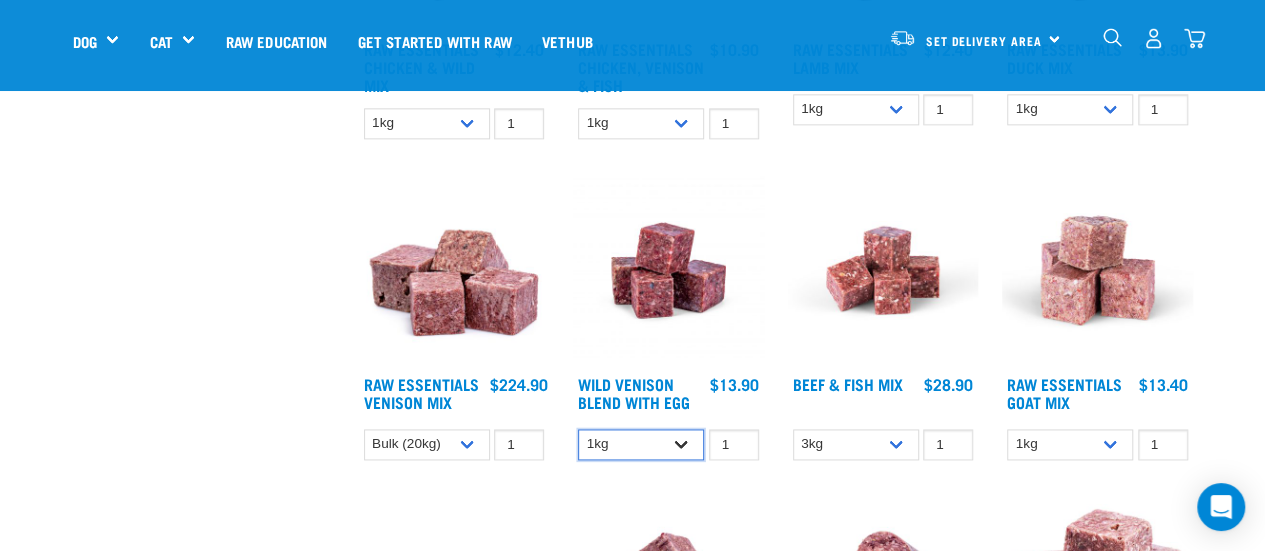 click on "1kg
3kg
Bulk (10kg)" at bounding box center (641, 444) 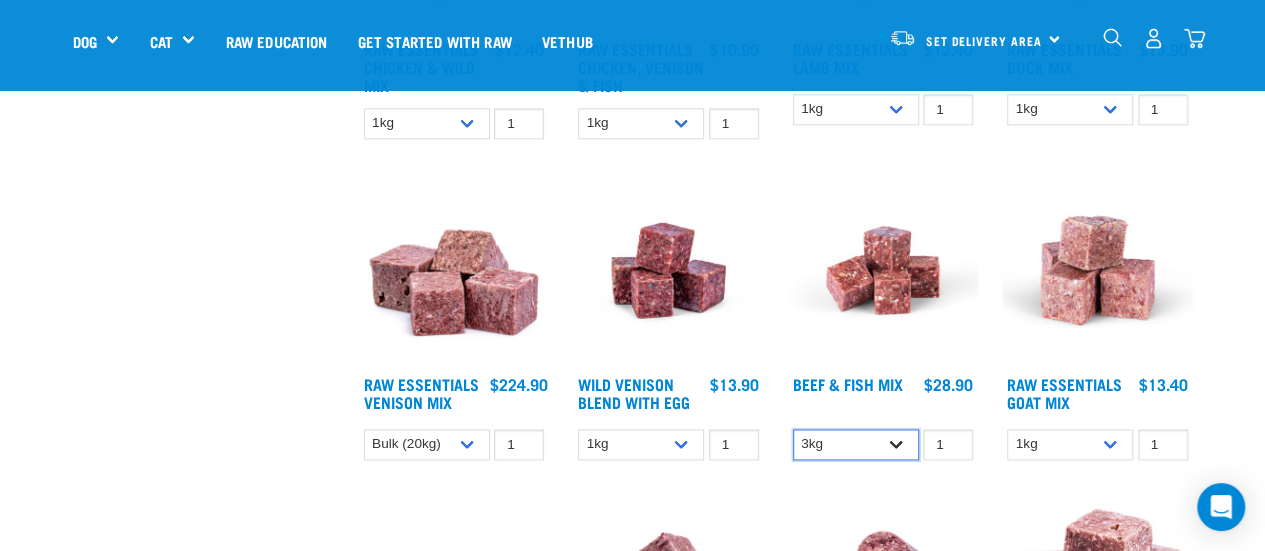 click on "3kg
Bulk (10kg)" at bounding box center [856, 444] 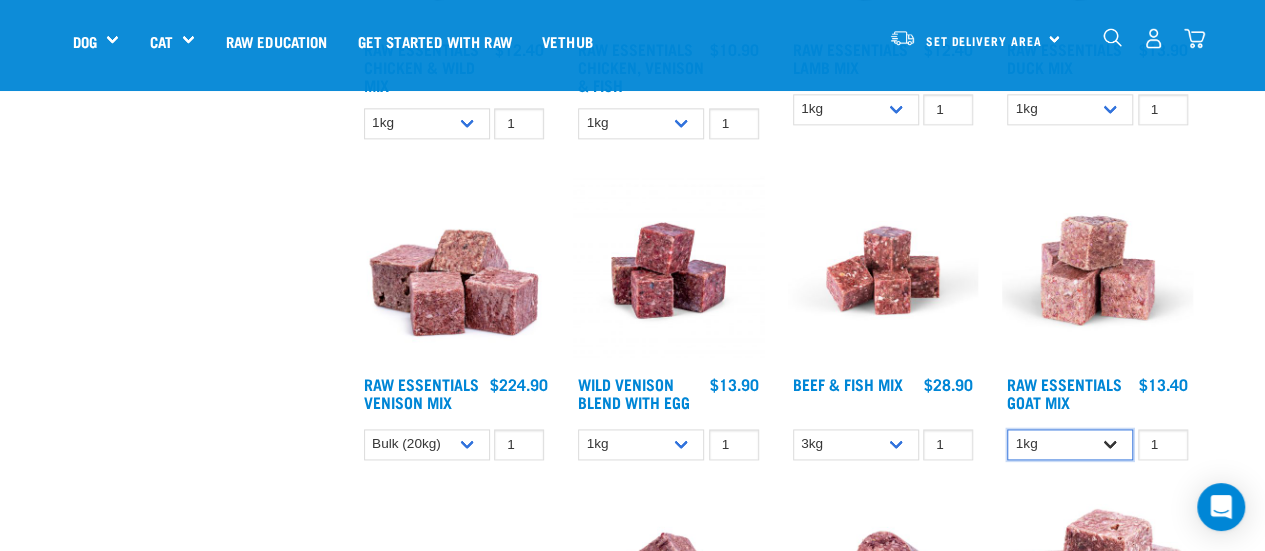 click on "1kg
3kg
Bulk (10kg)" at bounding box center [1070, 444] 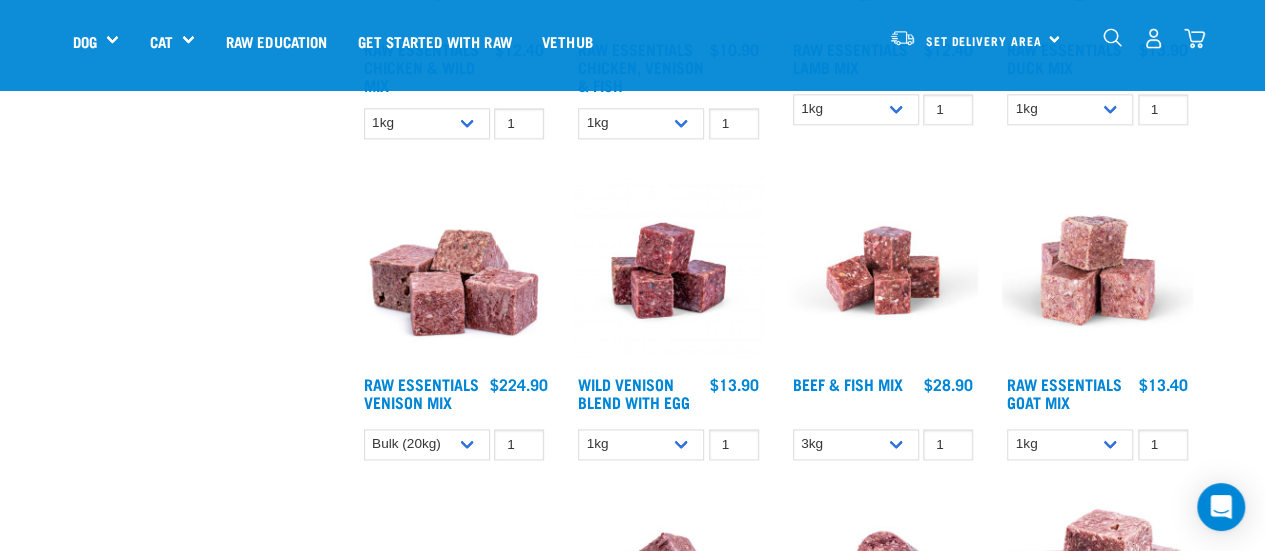 click at bounding box center [1097, 591] 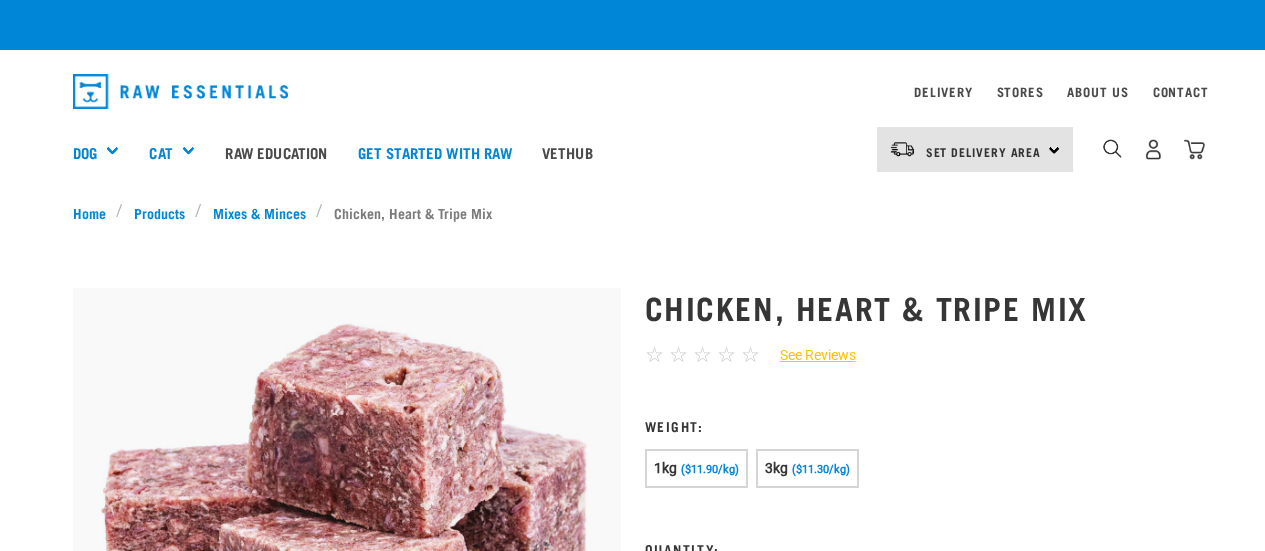 scroll, scrollTop: 0, scrollLeft: 0, axis: both 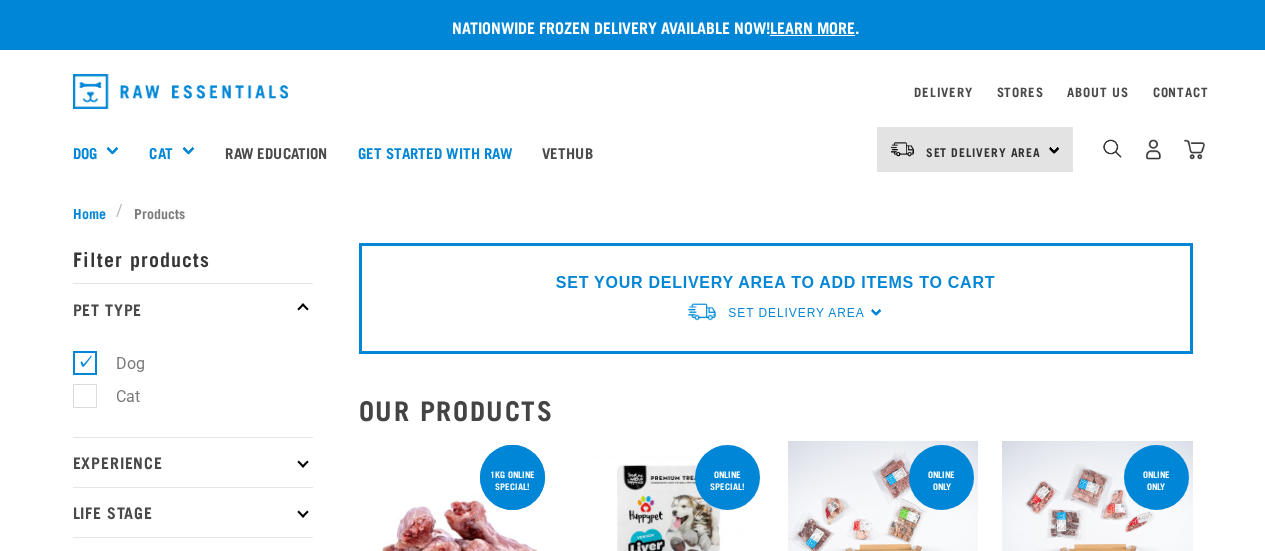 select on "732" 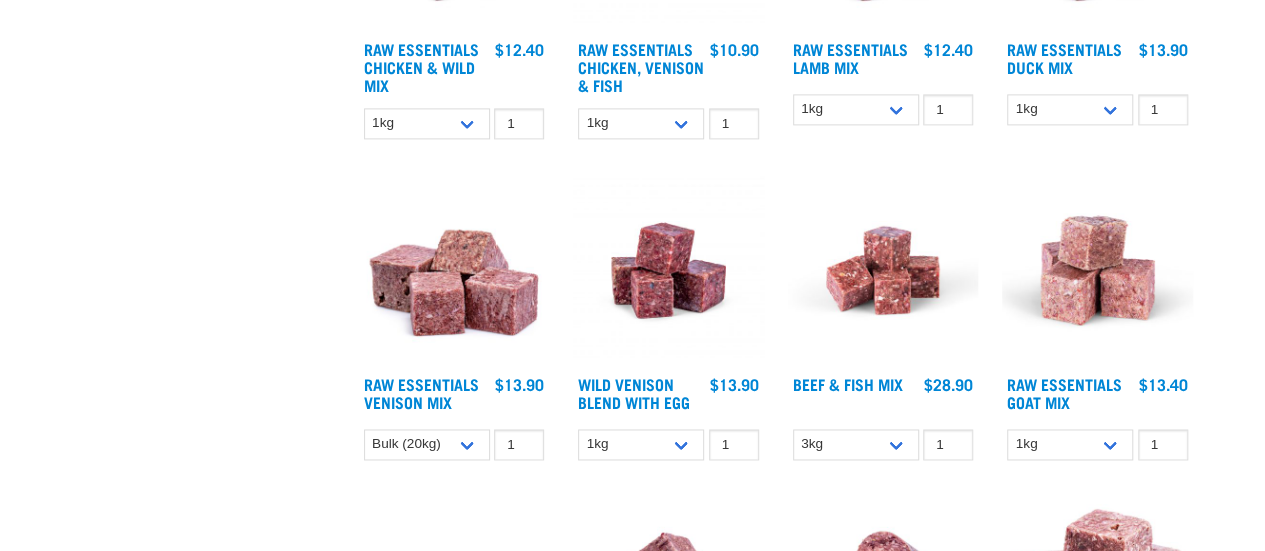 scroll, scrollTop: 0, scrollLeft: 0, axis: both 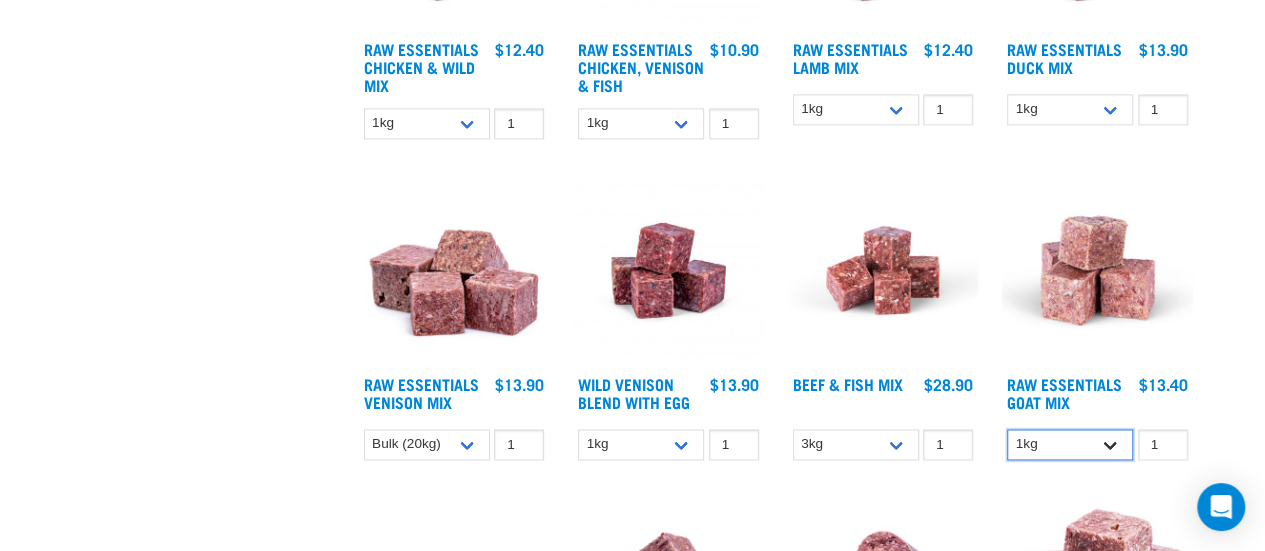 click on "1kg
3kg
Bulk (10kg)" at bounding box center (1070, 444) 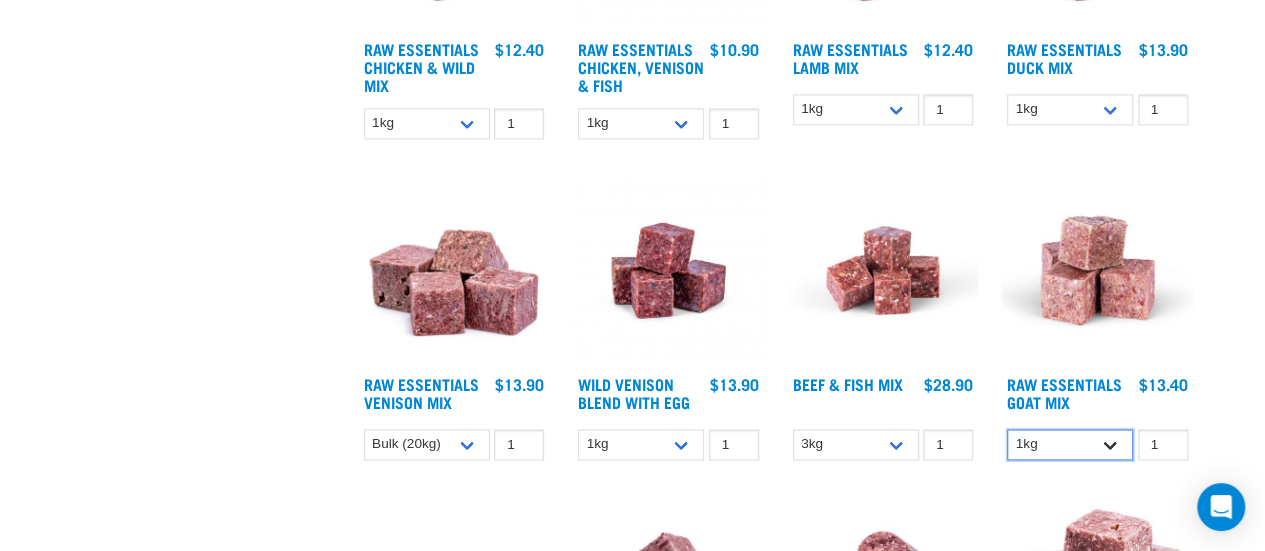 select on "344957" 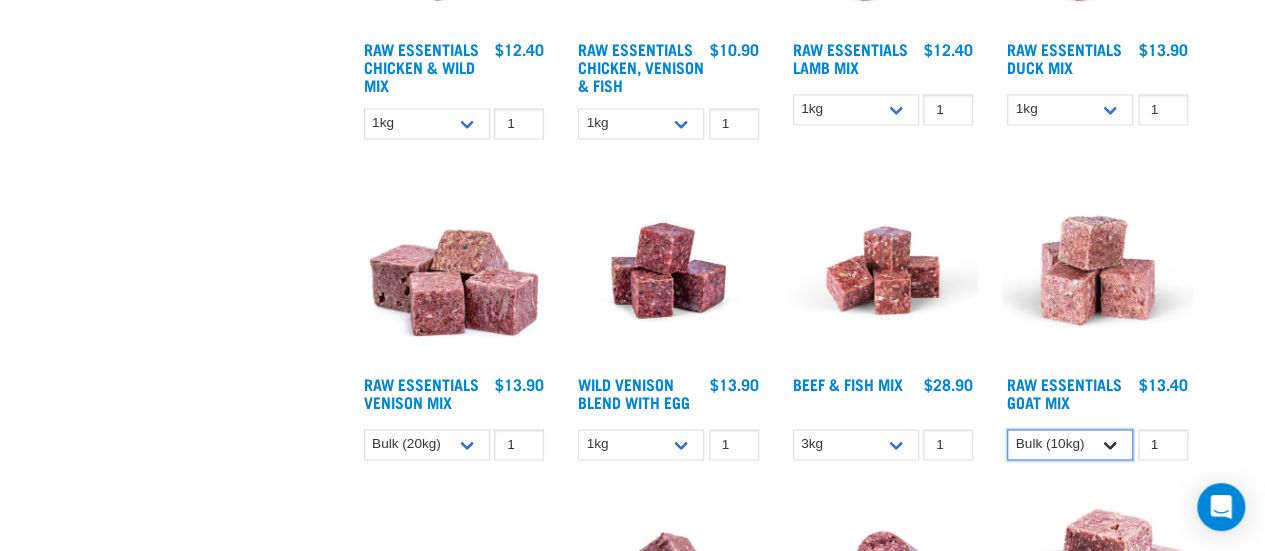 click on "1kg
3kg
Bulk (10kg)" at bounding box center (1070, 444) 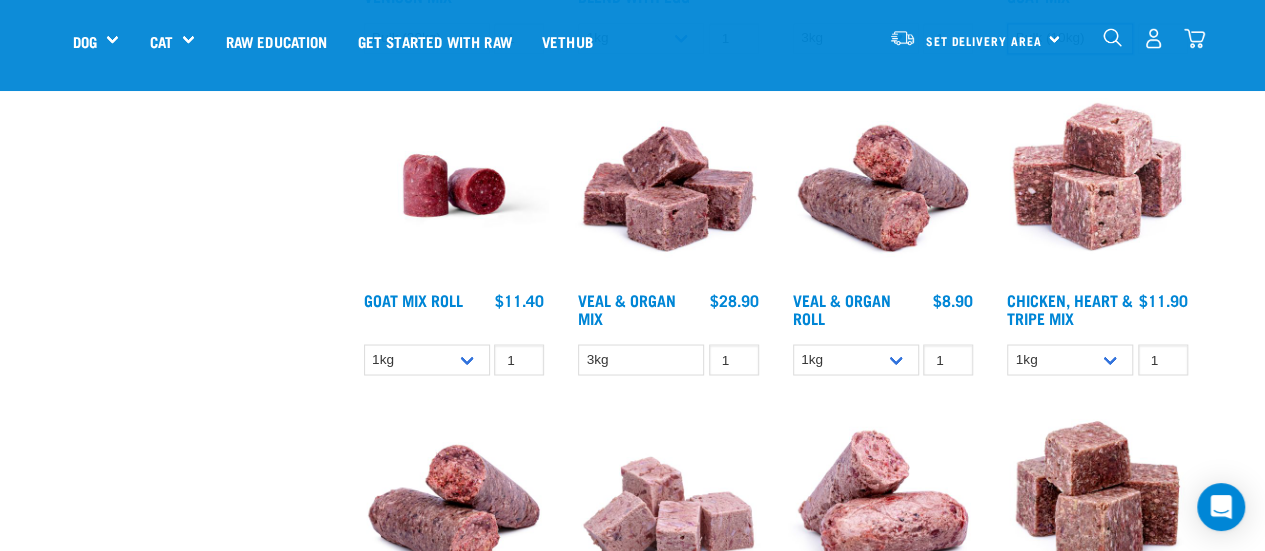 scroll, scrollTop: 1626, scrollLeft: 0, axis: vertical 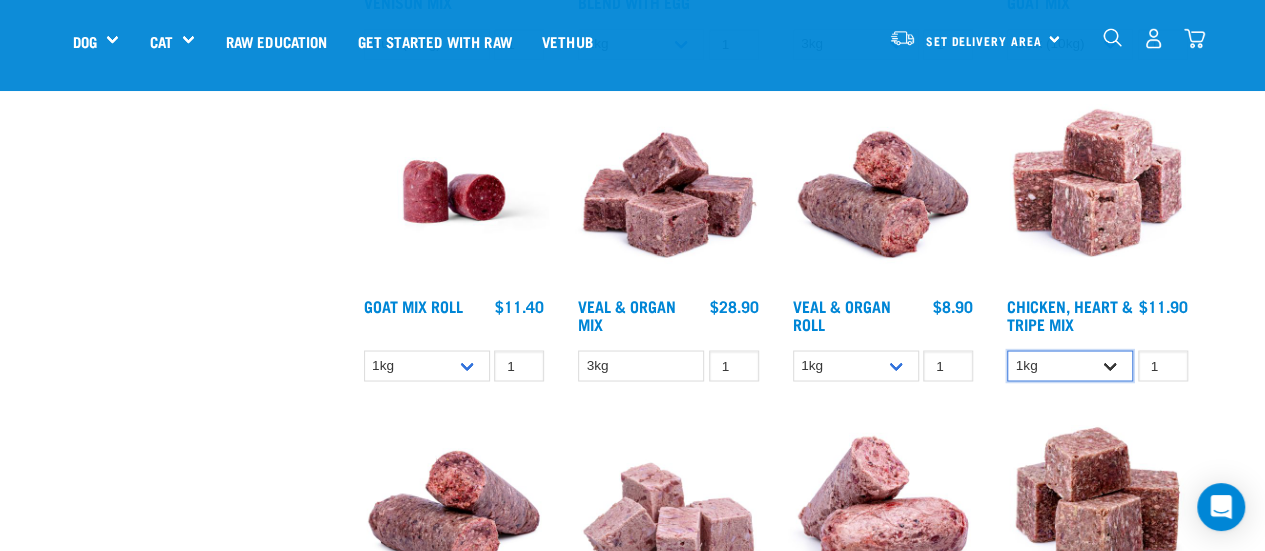 click on "1kg
3kg" at bounding box center (1070, 365) 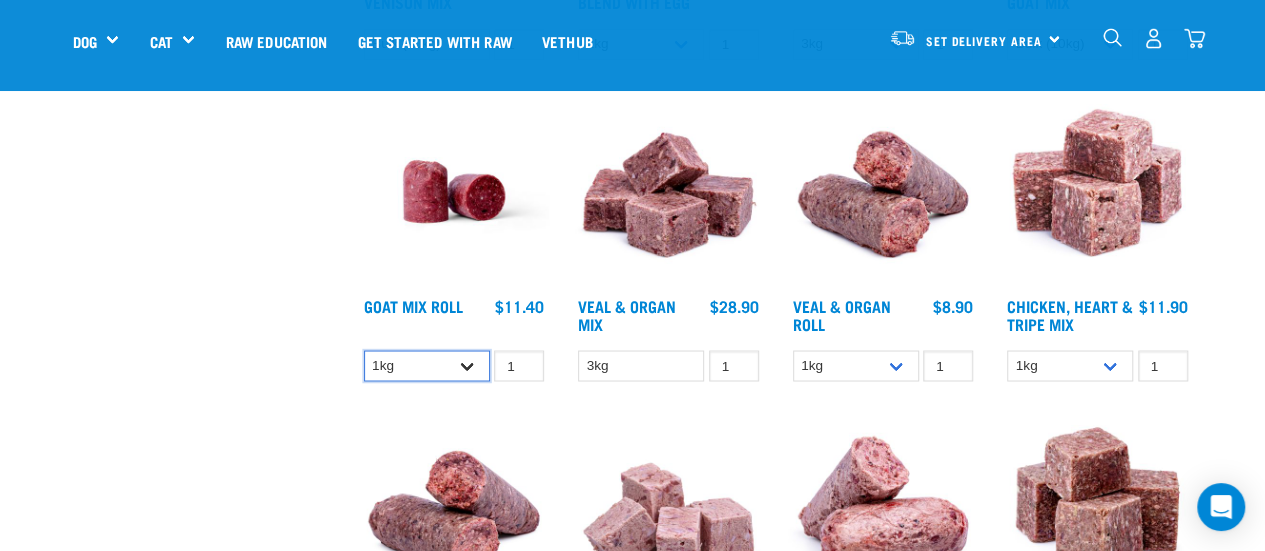 click on "1kg
Bulk (10kg)" at bounding box center [427, 365] 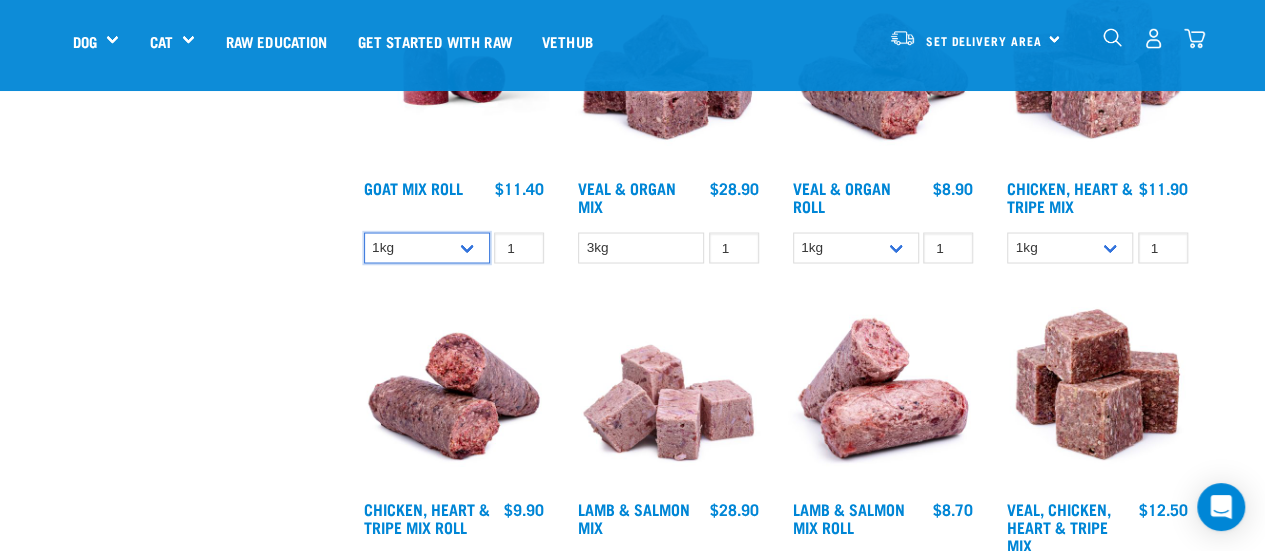 scroll, scrollTop: 1810, scrollLeft: 0, axis: vertical 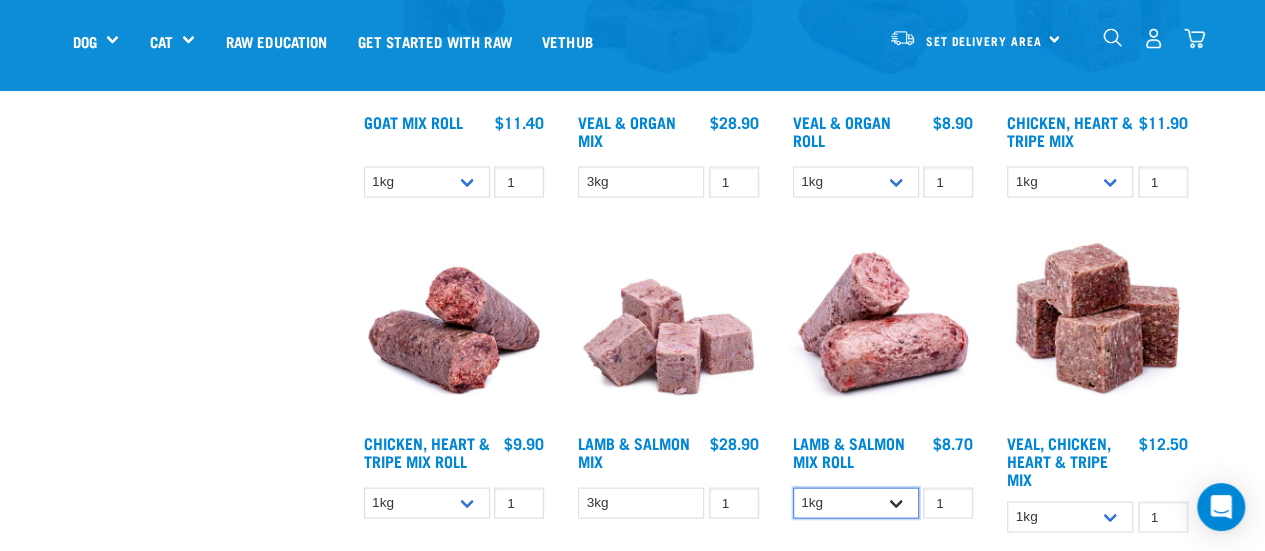 click on "1kg
Bulk (10kg)" at bounding box center [856, 502] 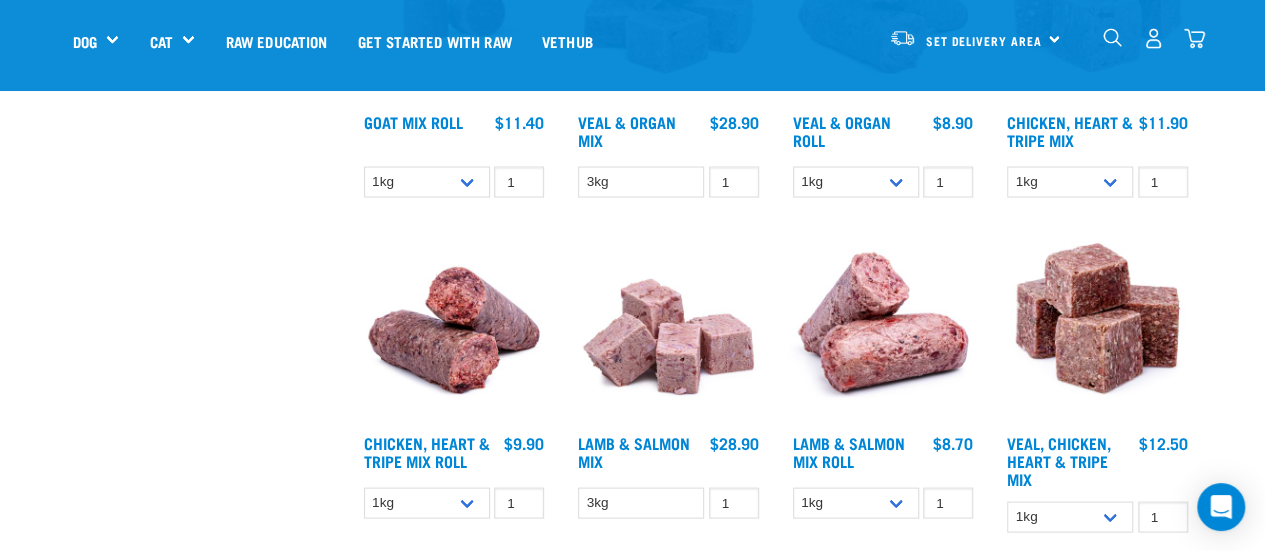click on "Nationwide frozen delivery available now!  Learn more .
Delivery
Stores
About Us
Contact" at bounding box center (632, 53) 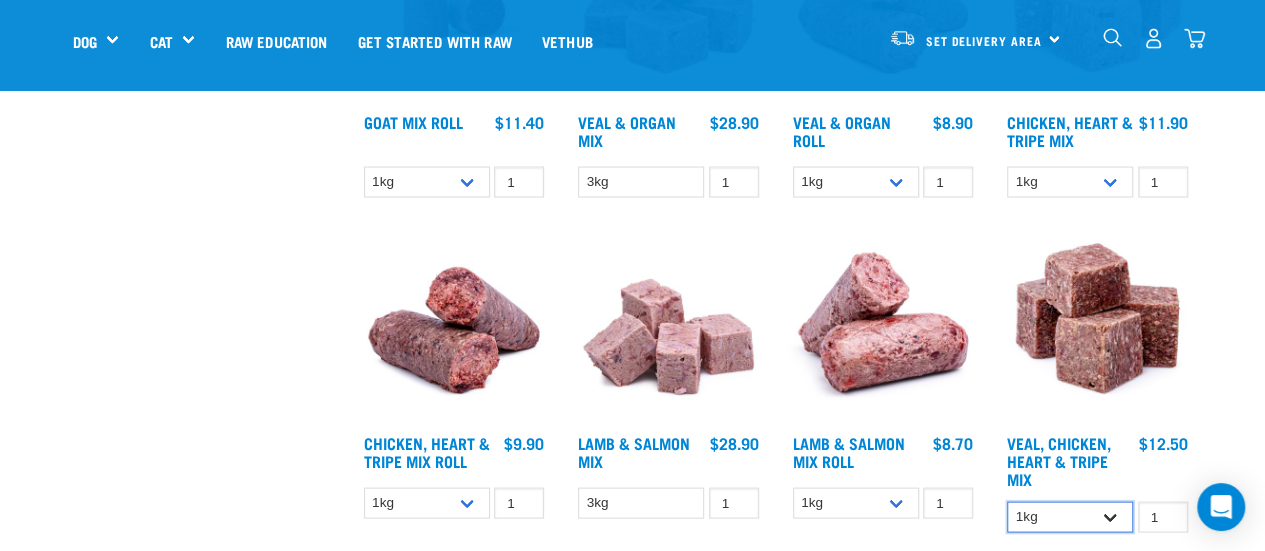 click on "1kg
3kg" at bounding box center (1070, 516) 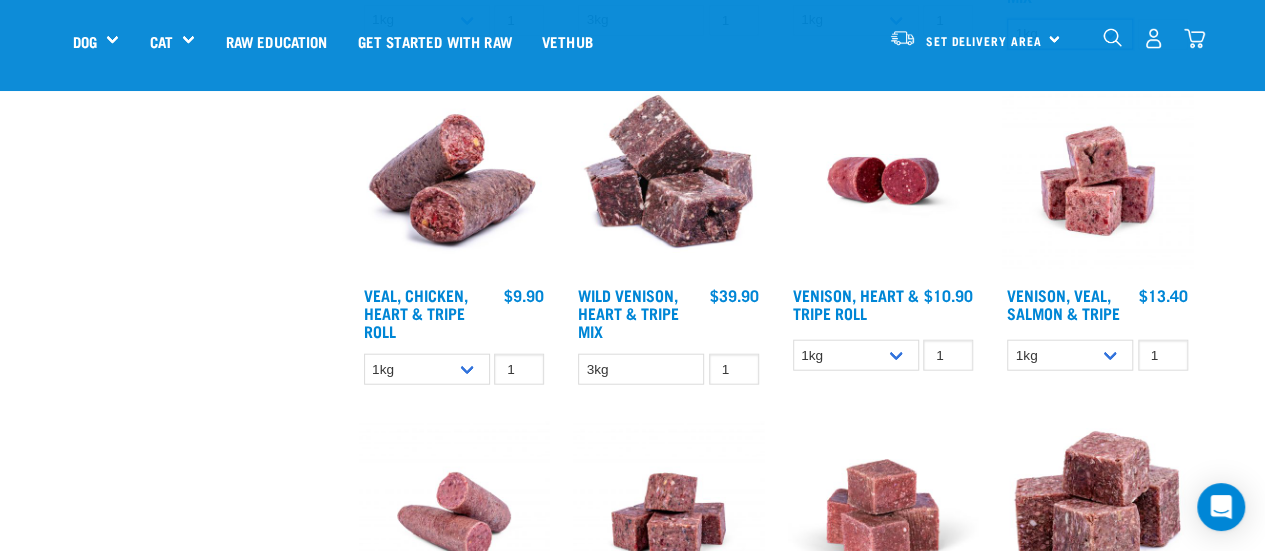 scroll, scrollTop: 2274, scrollLeft: 0, axis: vertical 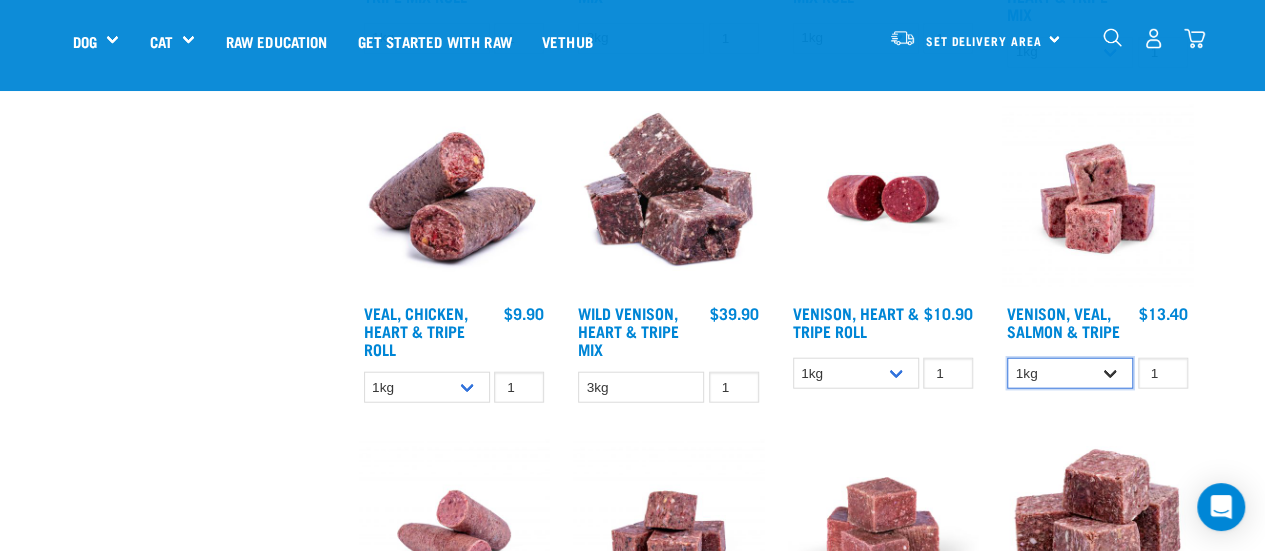 click on "1kg
3kg
Bulk (18kg)" at bounding box center (1070, 373) 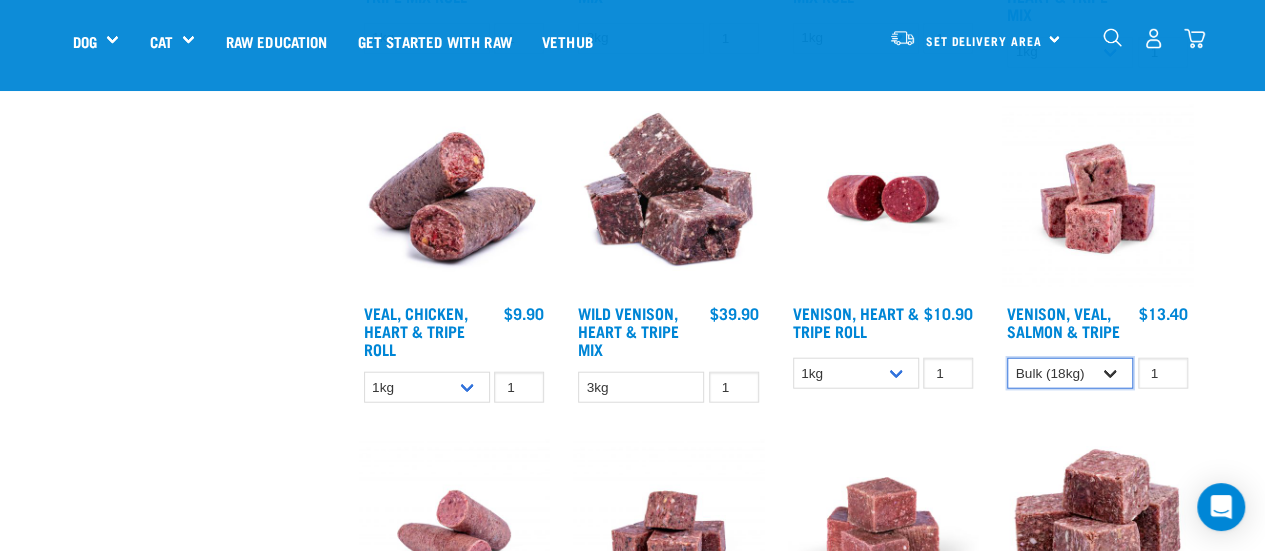 click on "1kg
3kg
Bulk (18kg)" at bounding box center [1070, 373] 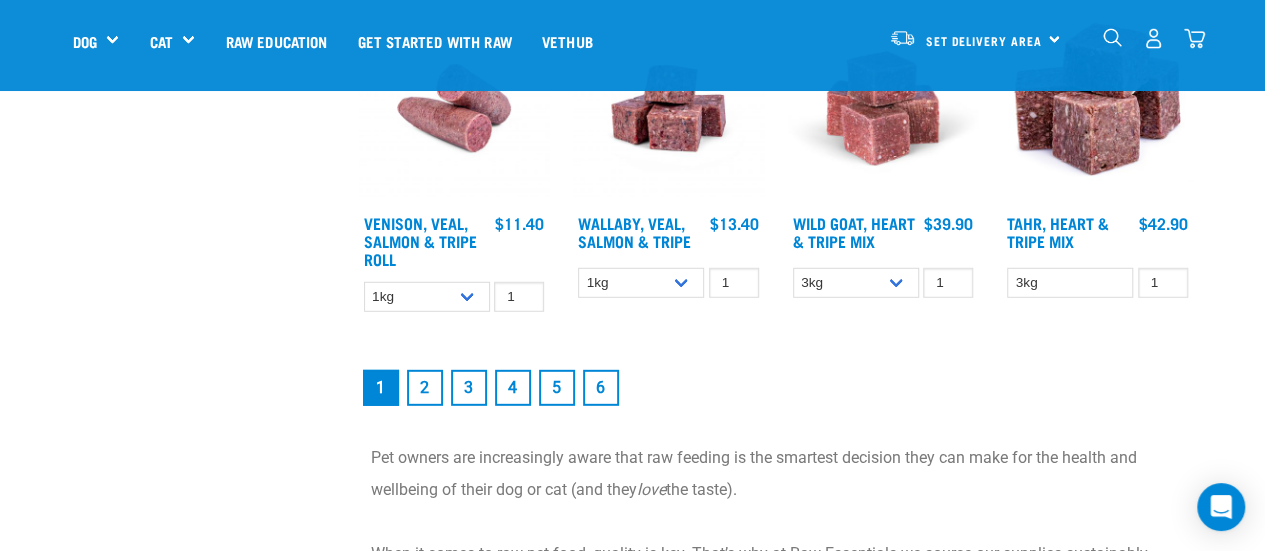 scroll, scrollTop: 2676, scrollLeft: 0, axis: vertical 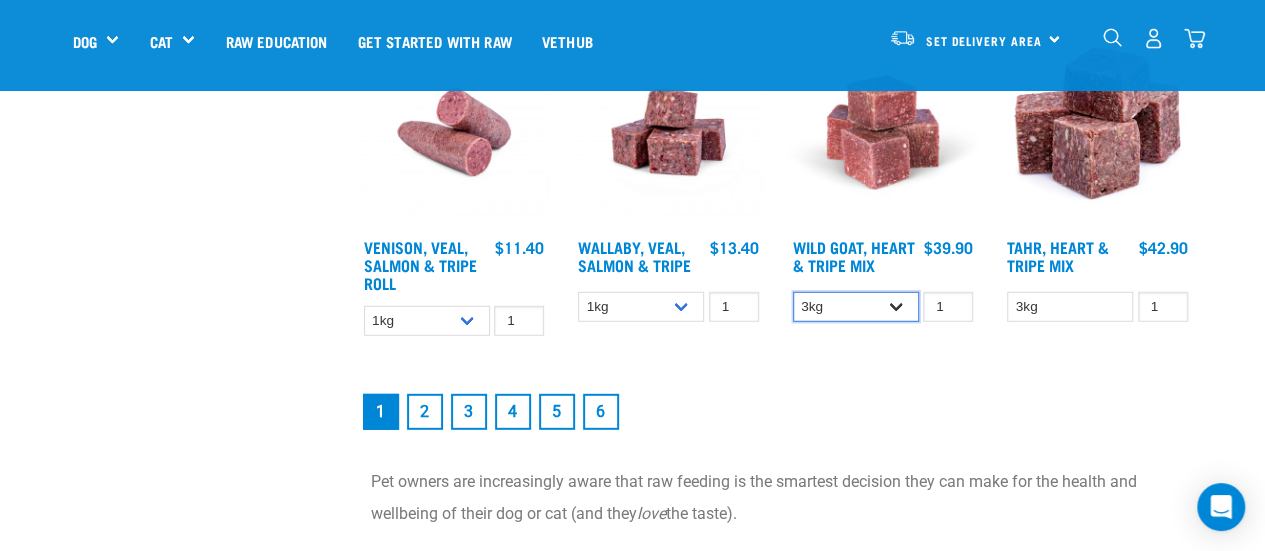 click on "3kg
1kg" at bounding box center (856, 307) 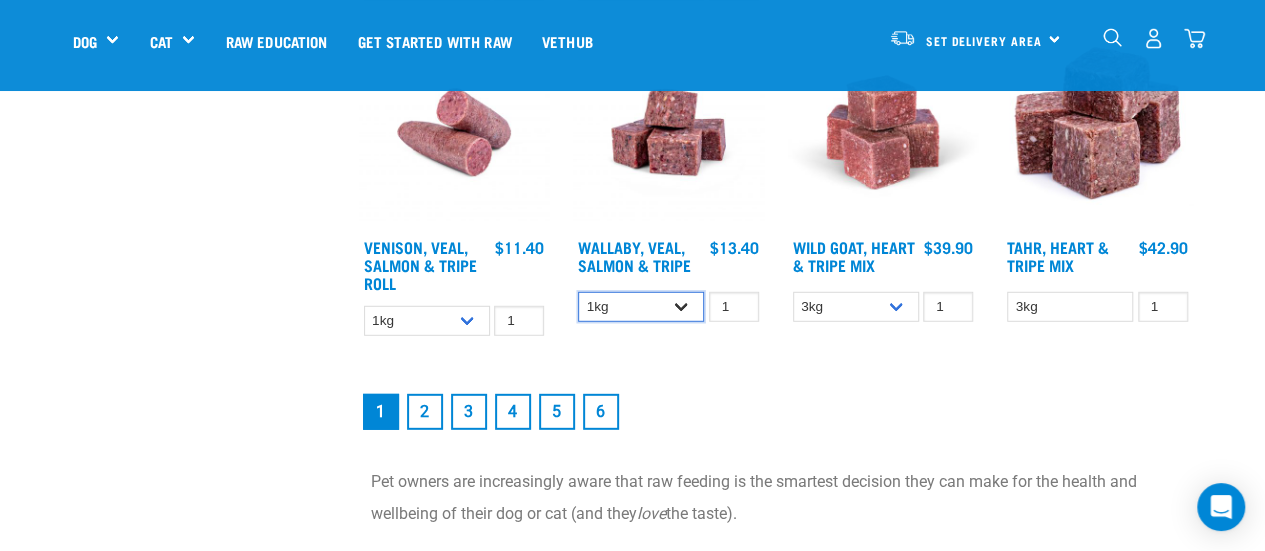 click on "1kg
3kg
Bulk (18kg)" at bounding box center [641, 307] 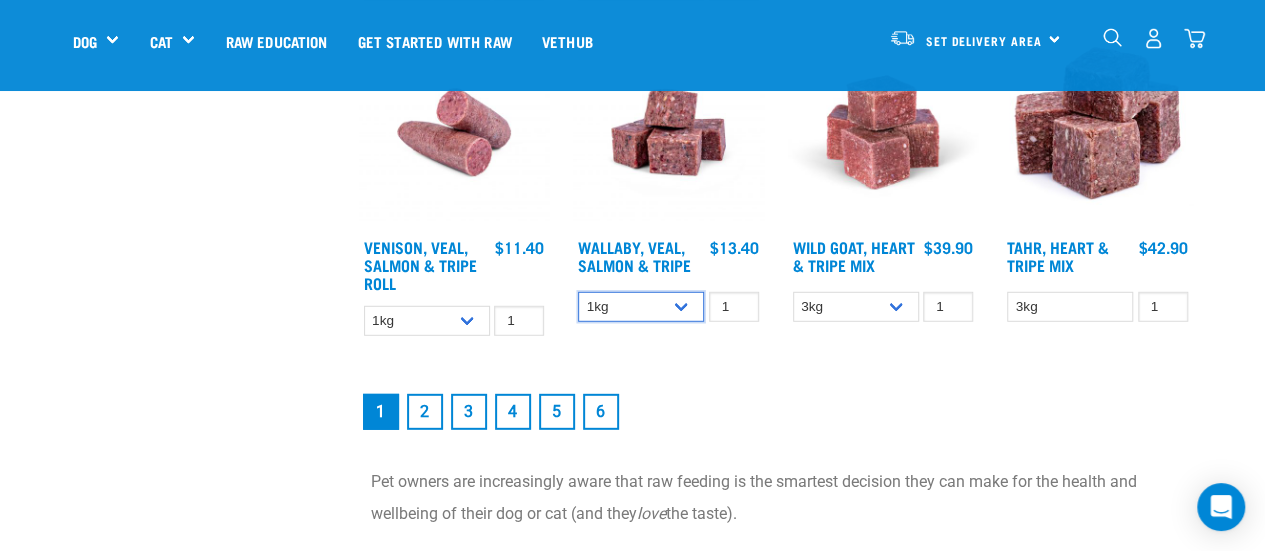 select on "278010" 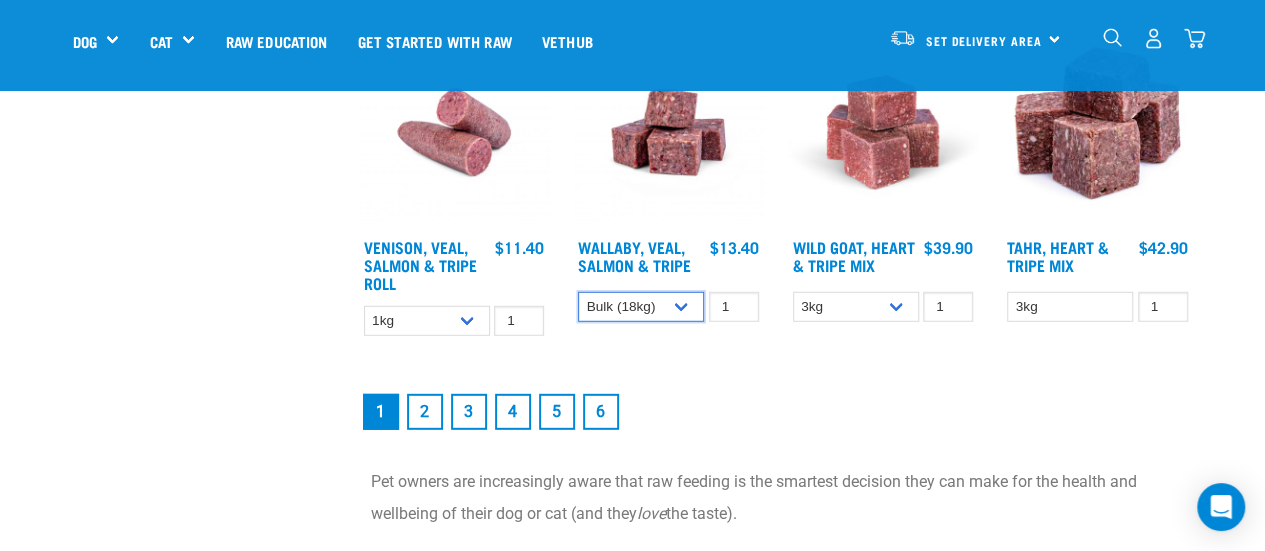 click on "1kg
3kg
Bulk (18kg)" at bounding box center [641, 307] 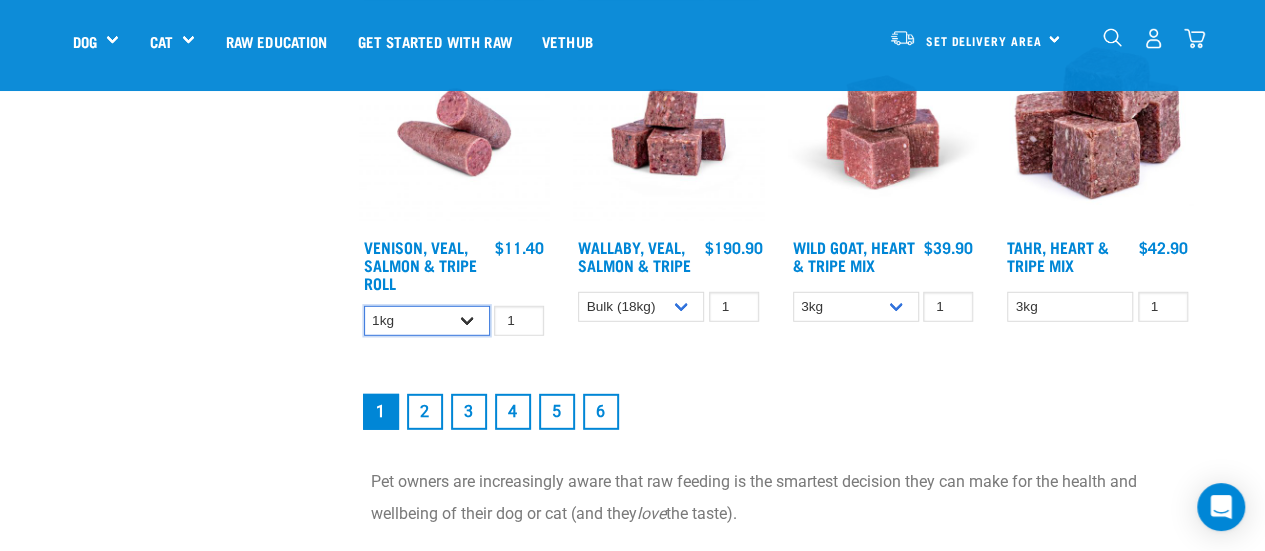 click on "1kg
Bulk (10kg)" at bounding box center (427, 321) 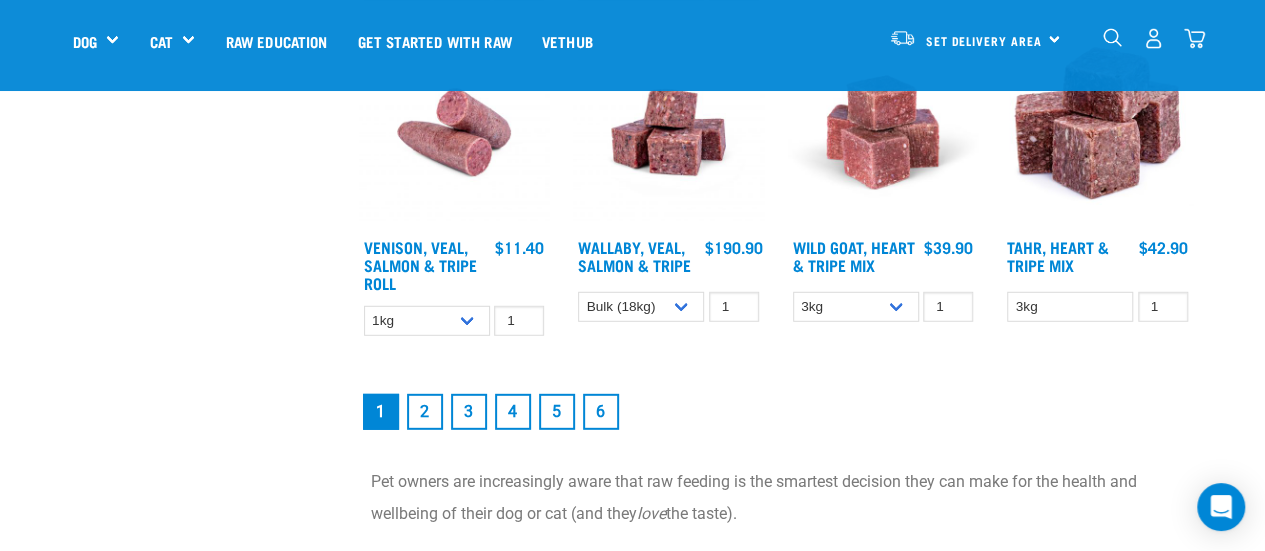 click on "1
2
3
4
5
6" at bounding box center (776, 412) 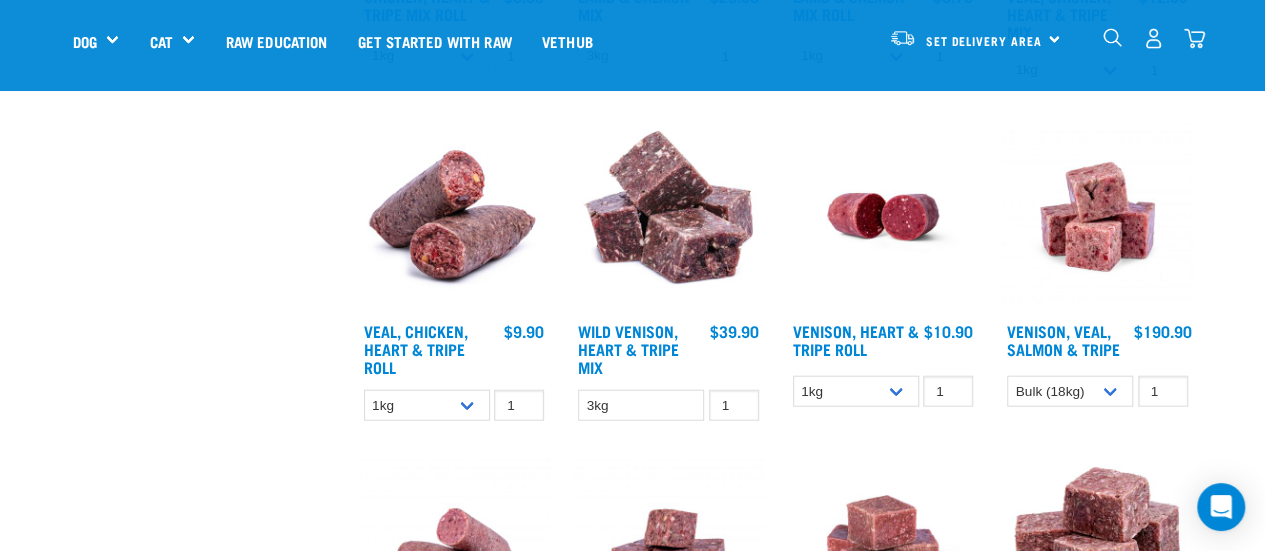 scroll, scrollTop: 2249, scrollLeft: 0, axis: vertical 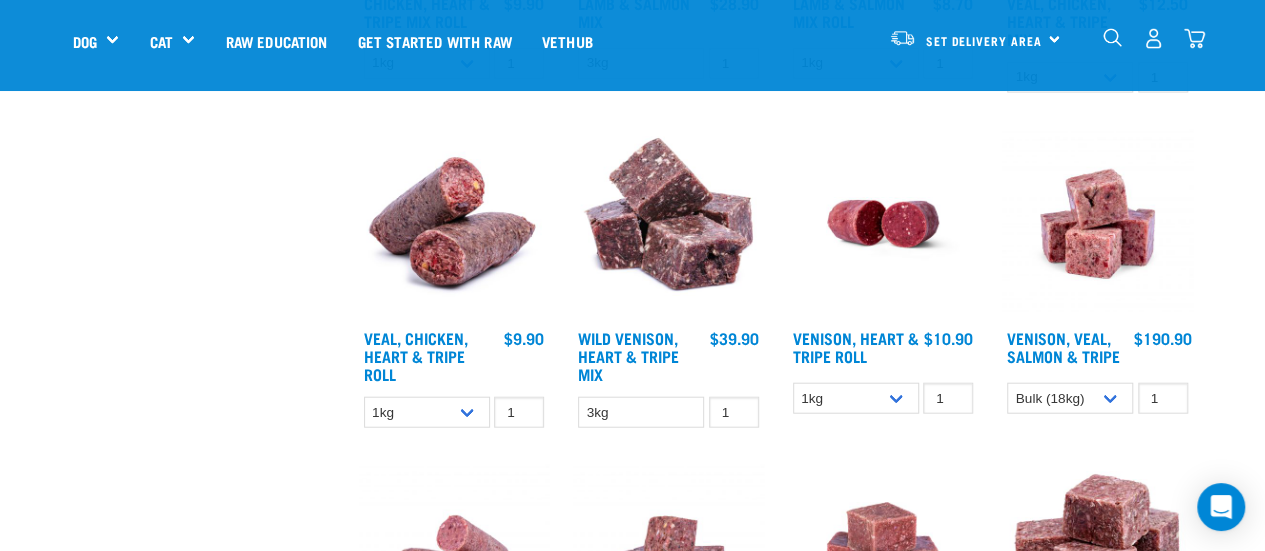 click at bounding box center (1097, 224) 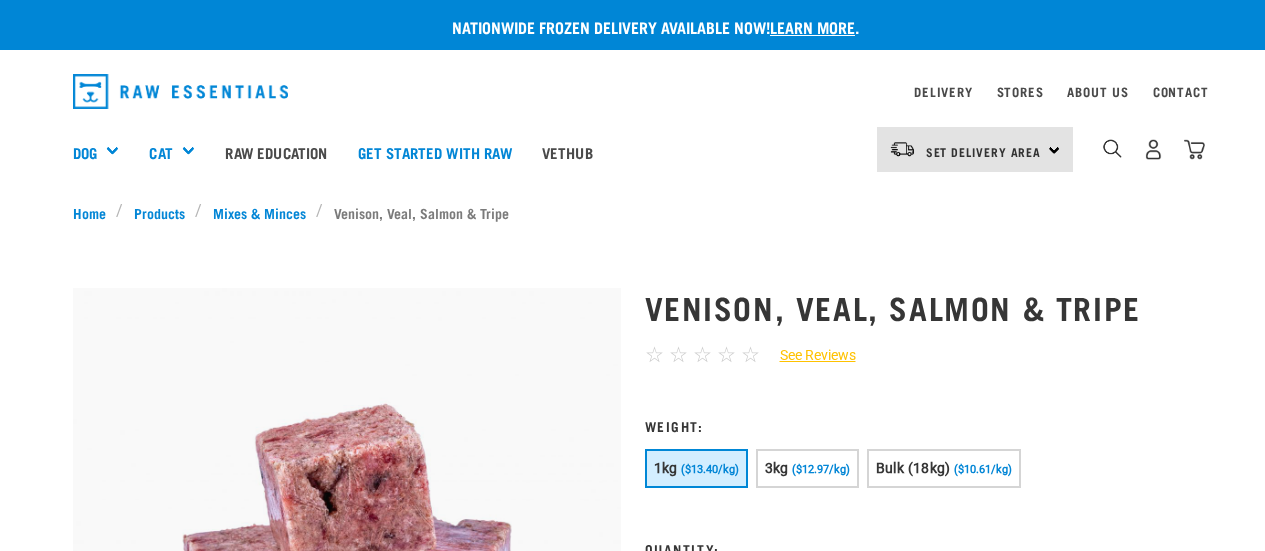scroll, scrollTop: 0, scrollLeft: 0, axis: both 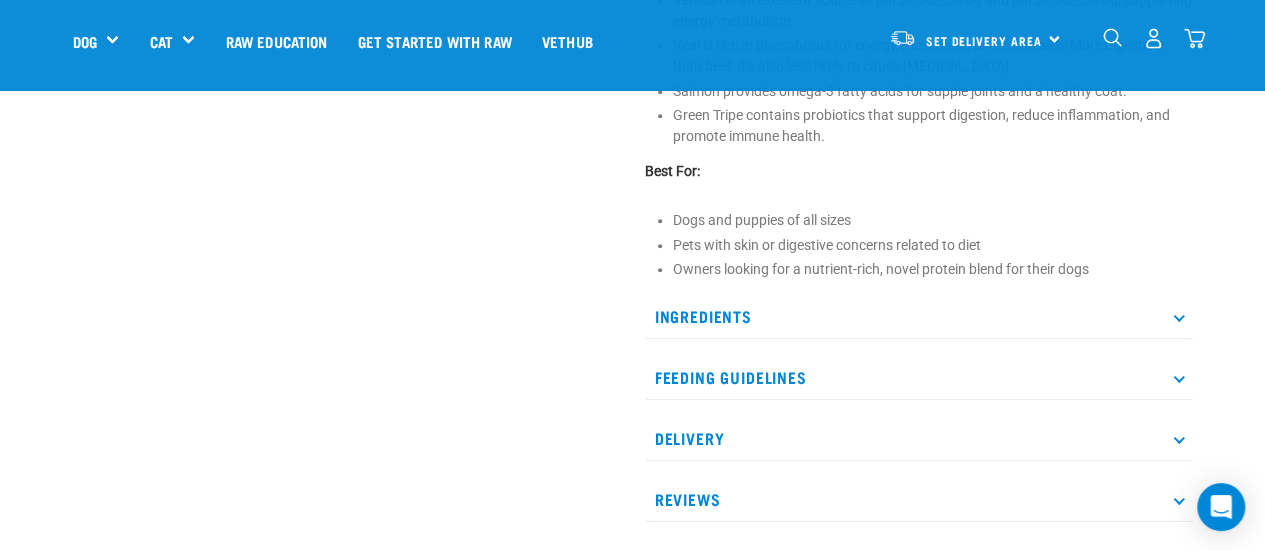 click at bounding box center [1178, 316] 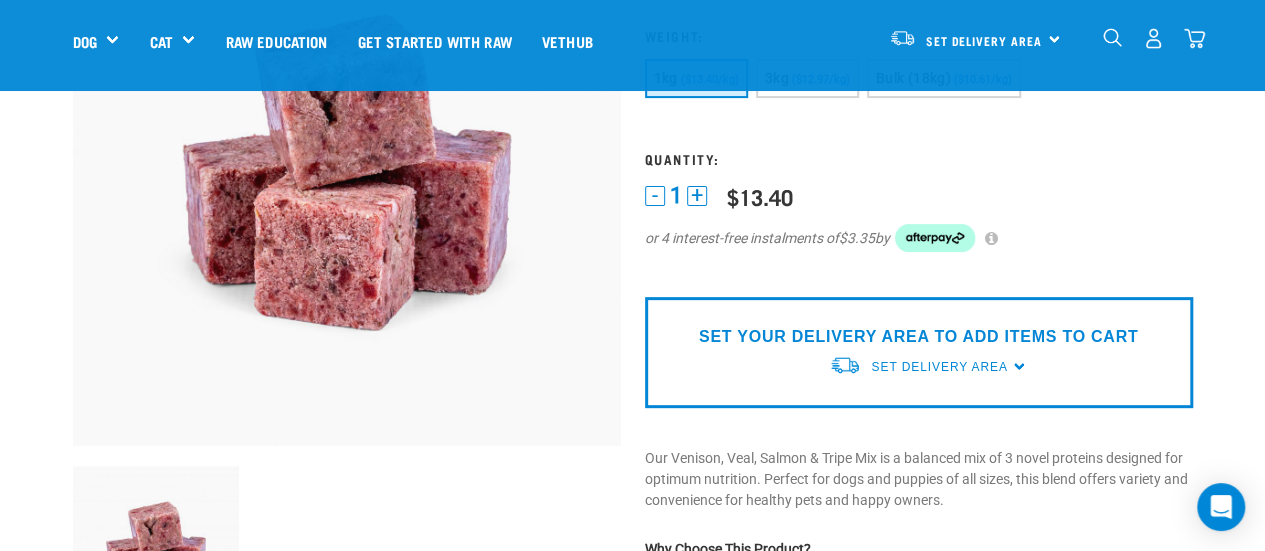 scroll, scrollTop: 228, scrollLeft: 0, axis: vertical 